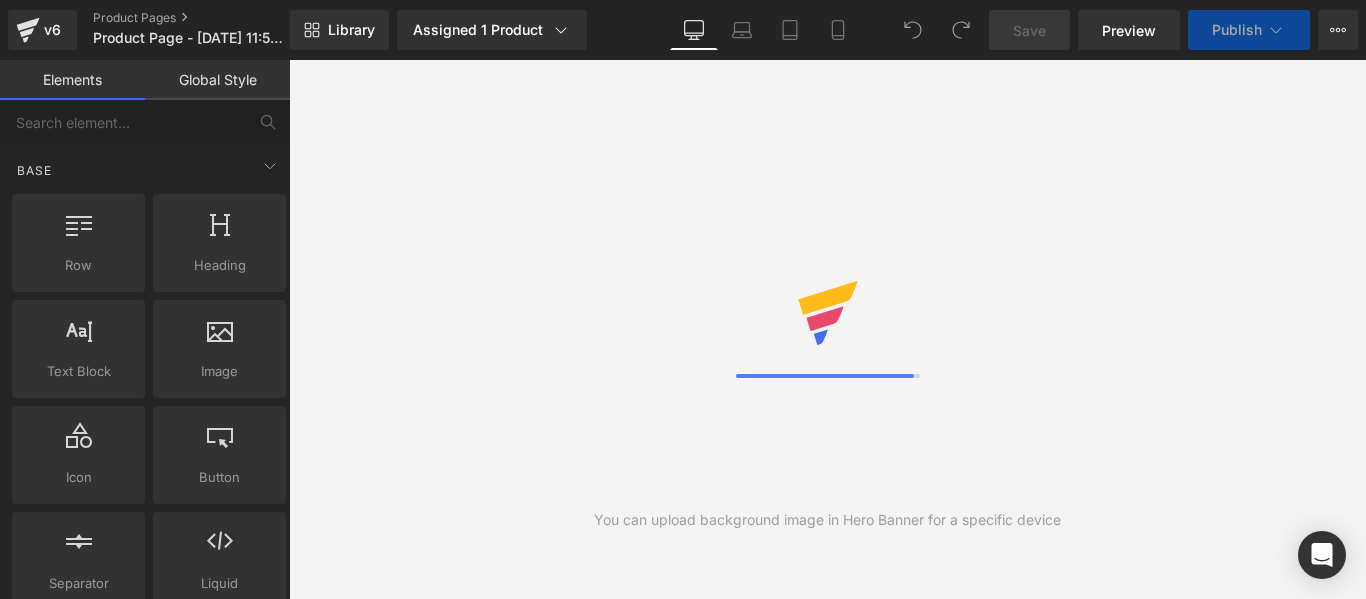 scroll, scrollTop: 0, scrollLeft: 0, axis: both 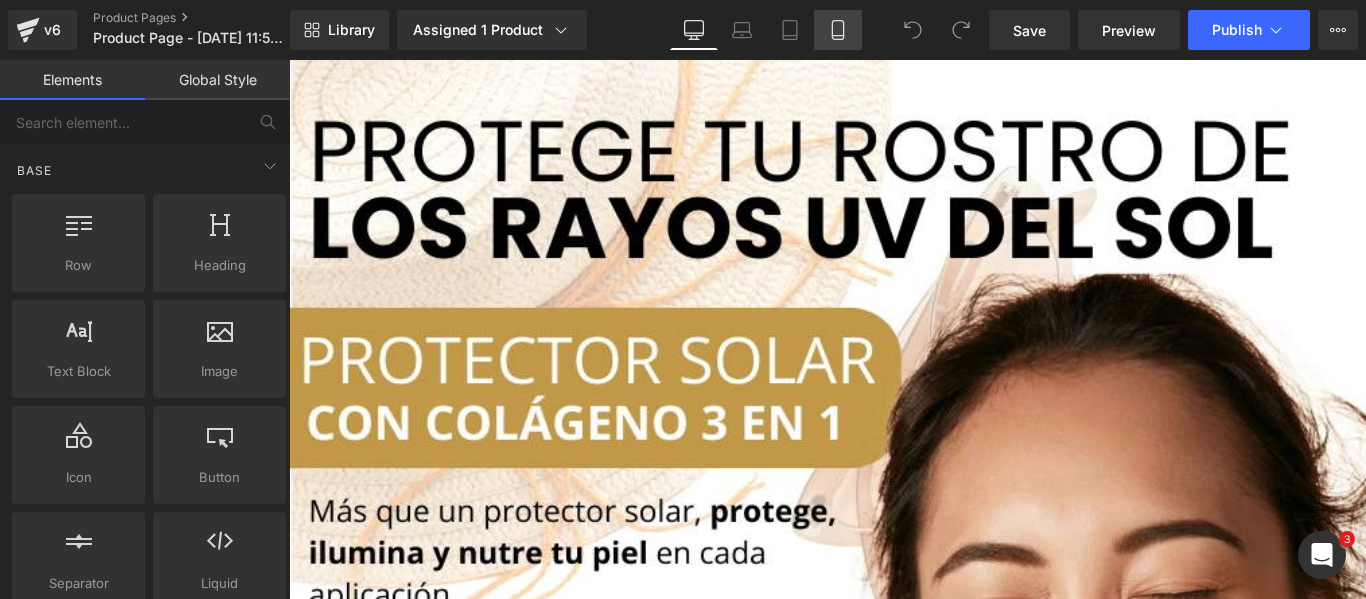 click 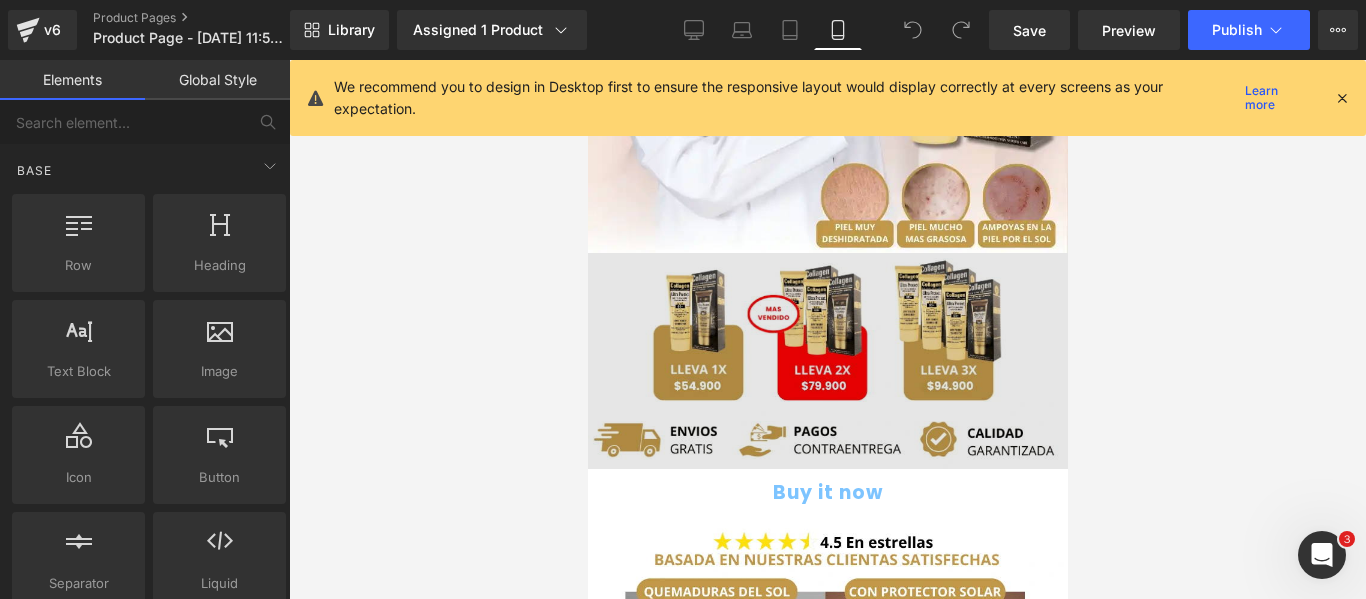 scroll, scrollTop: 1600, scrollLeft: 0, axis: vertical 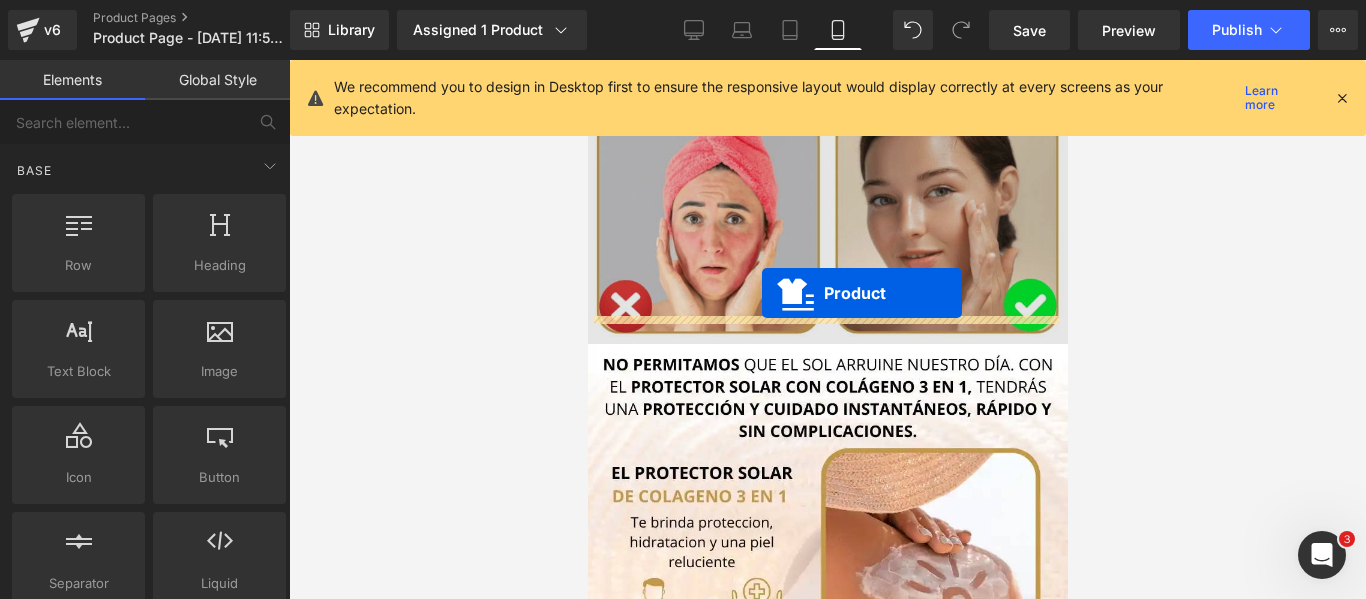 drag, startPoint x: 737, startPoint y: 329, endPoint x: 761, endPoint y: 293, distance: 43.266617 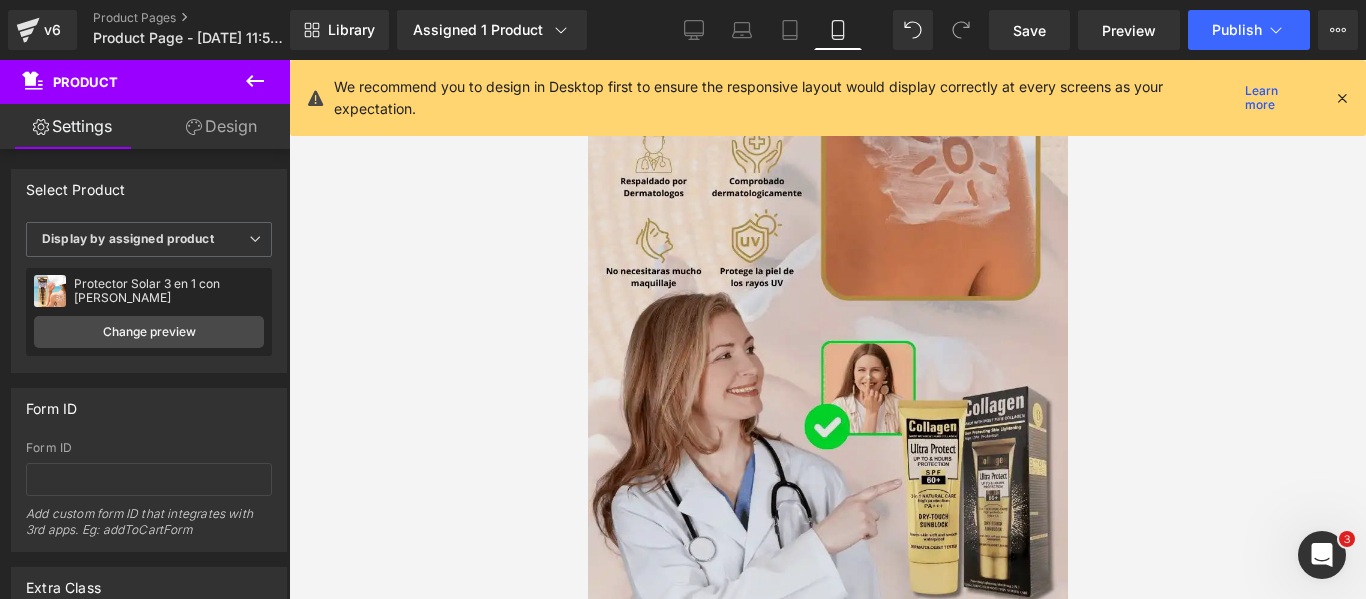 scroll, scrollTop: 1400, scrollLeft: 0, axis: vertical 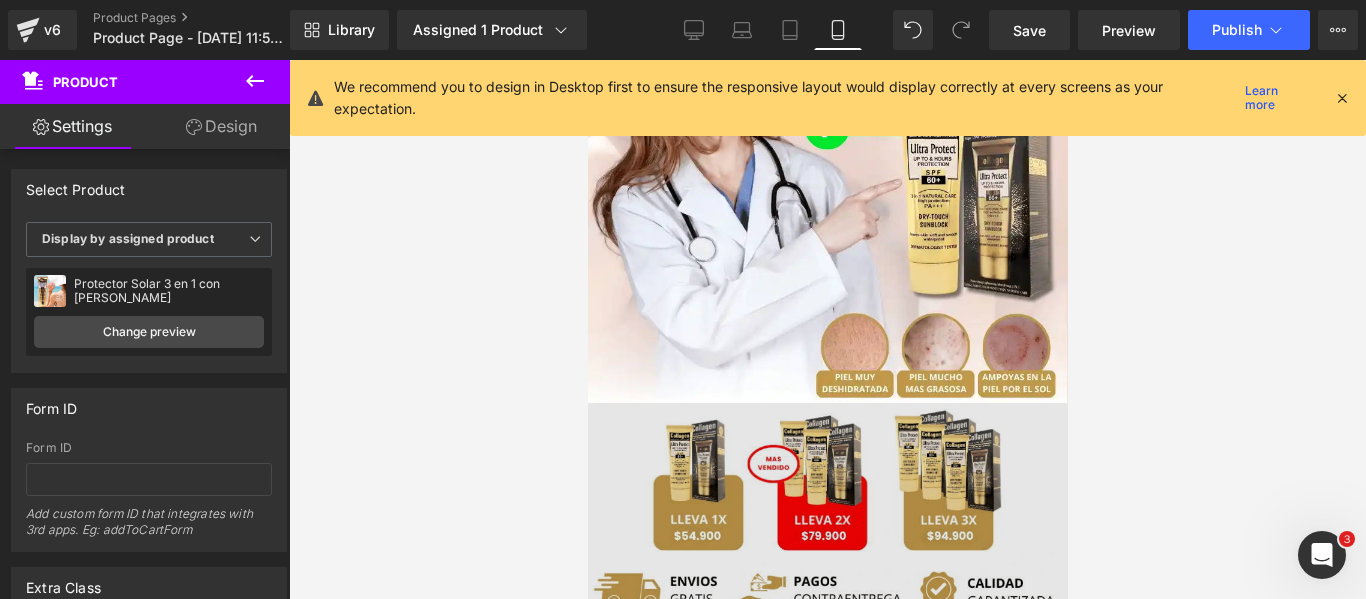 click at bounding box center (827, 511) 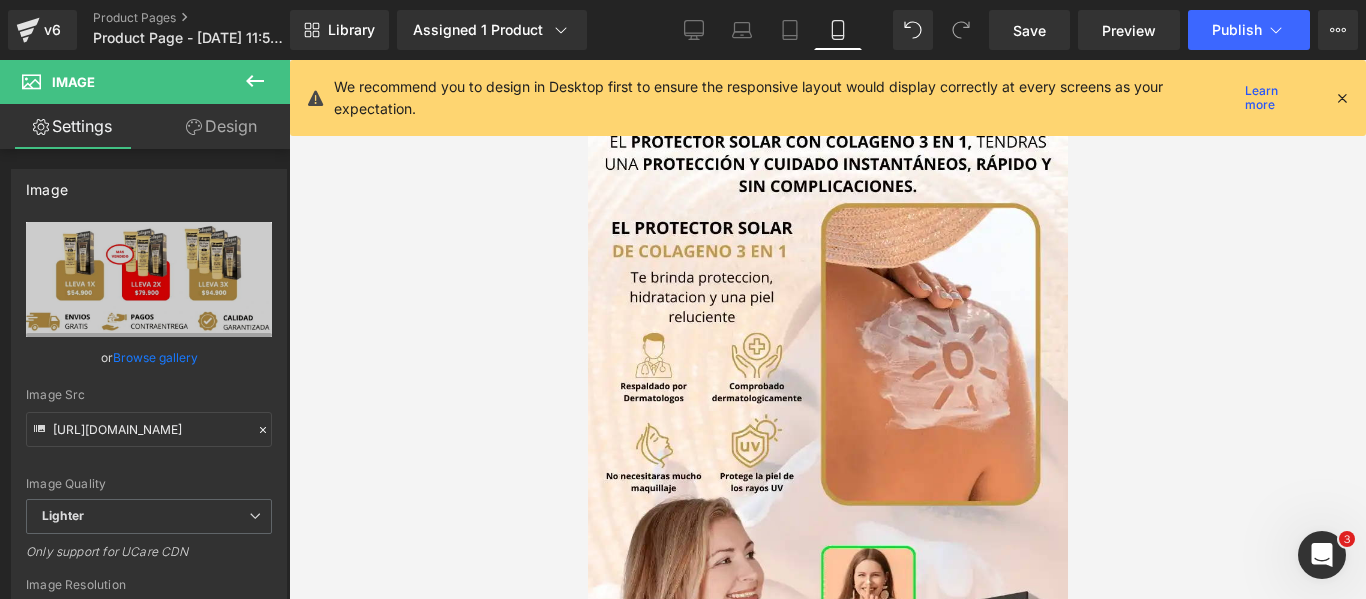 scroll, scrollTop: 900, scrollLeft: 0, axis: vertical 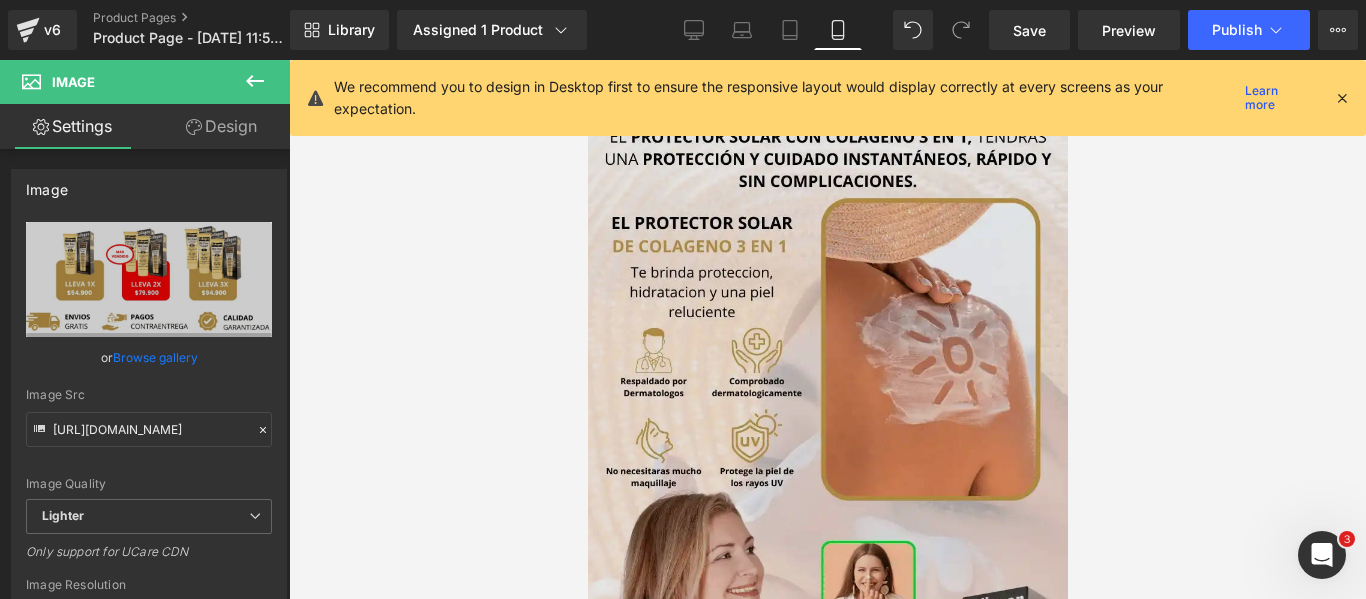 click at bounding box center [827, 498] 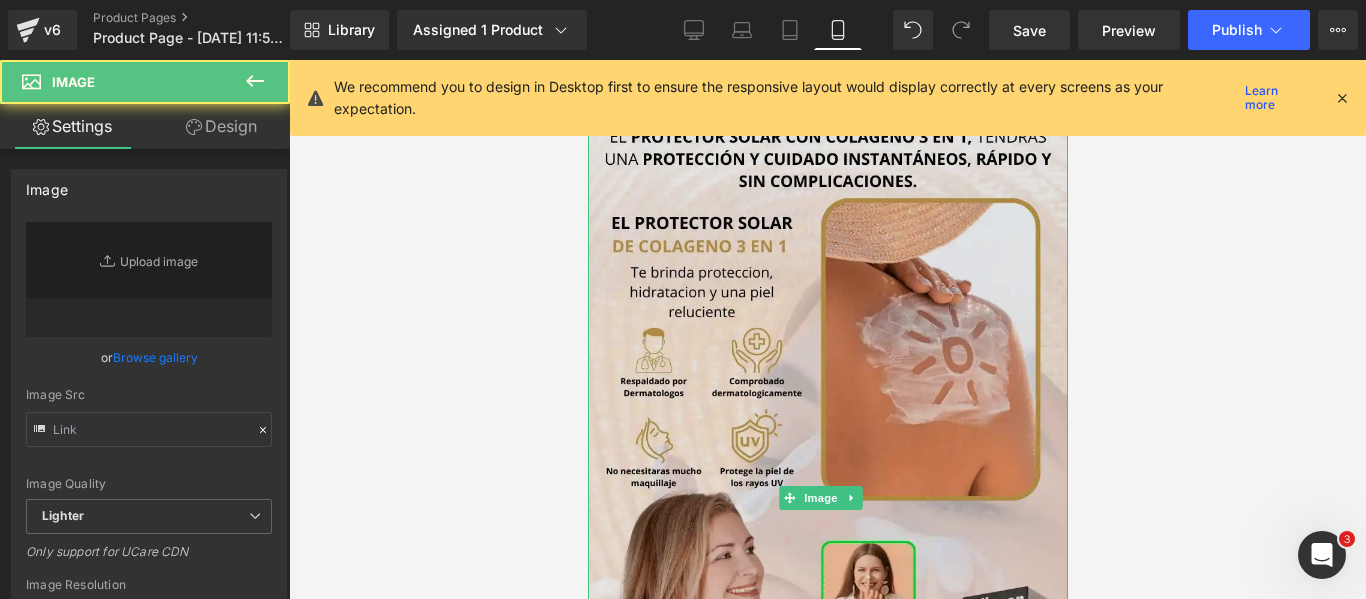 type on "[URL][DOMAIN_NAME]" 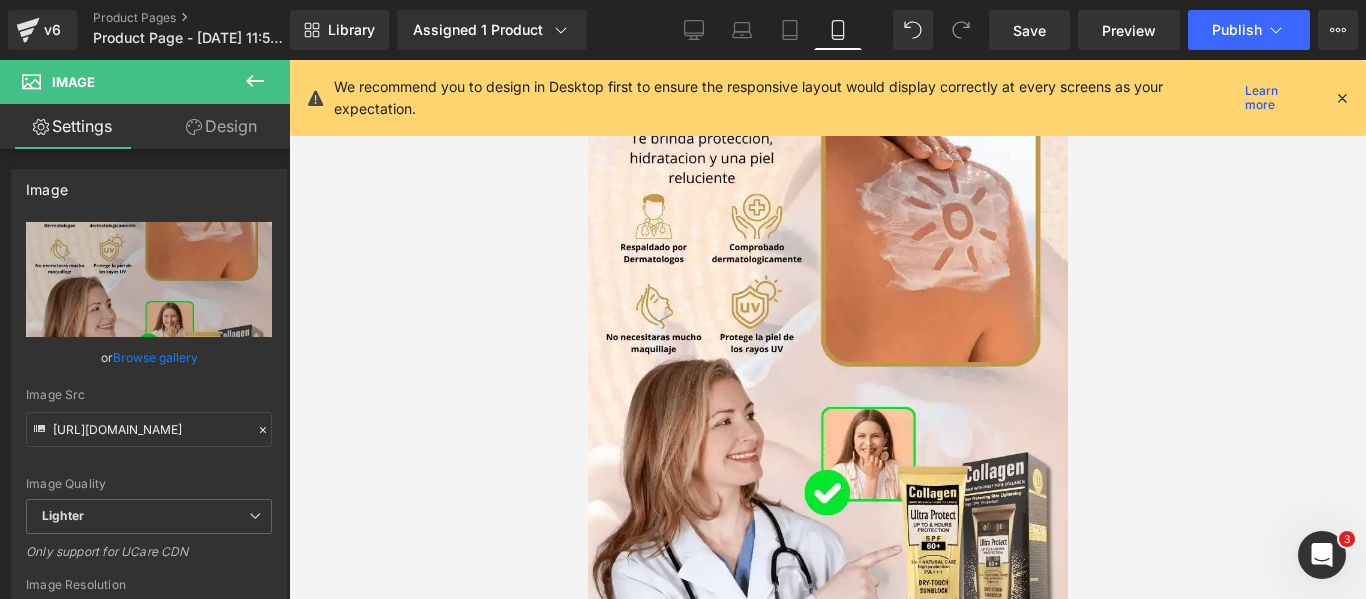 scroll, scrollTop: 1000, scrollLeft: 0, axis: vertical 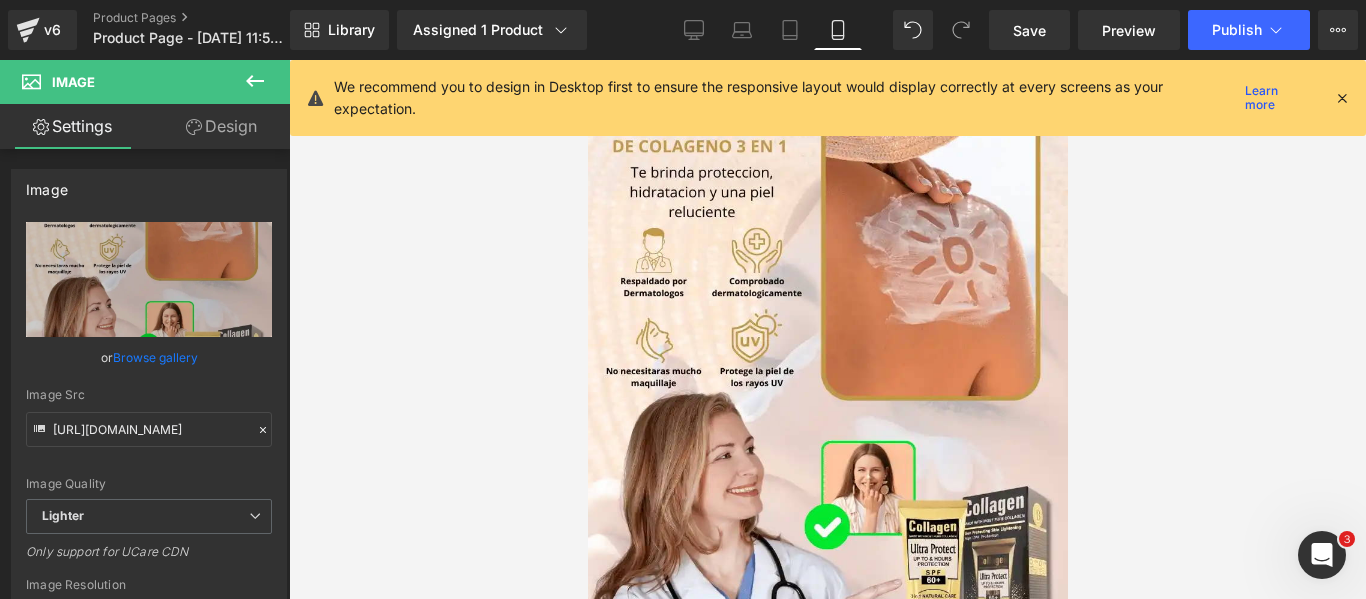 click on "Image" at bounding box center [820, 398] 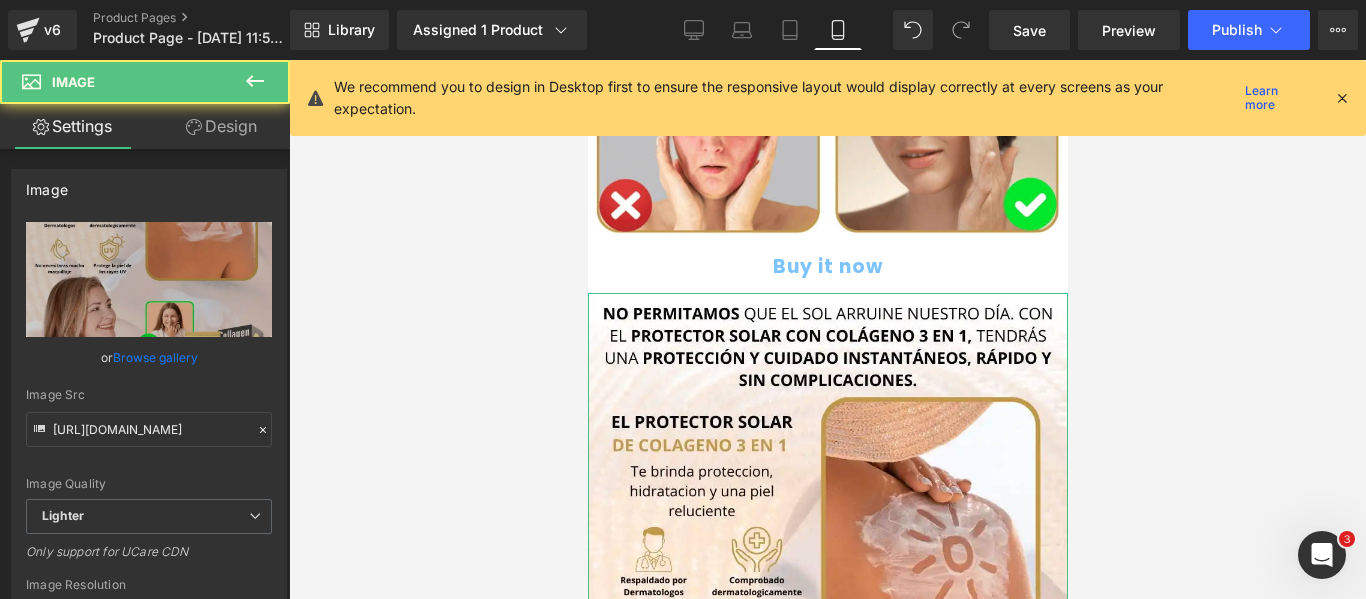 scroll, scrollTop: 700, scrollLeft: 0, axis: vertical 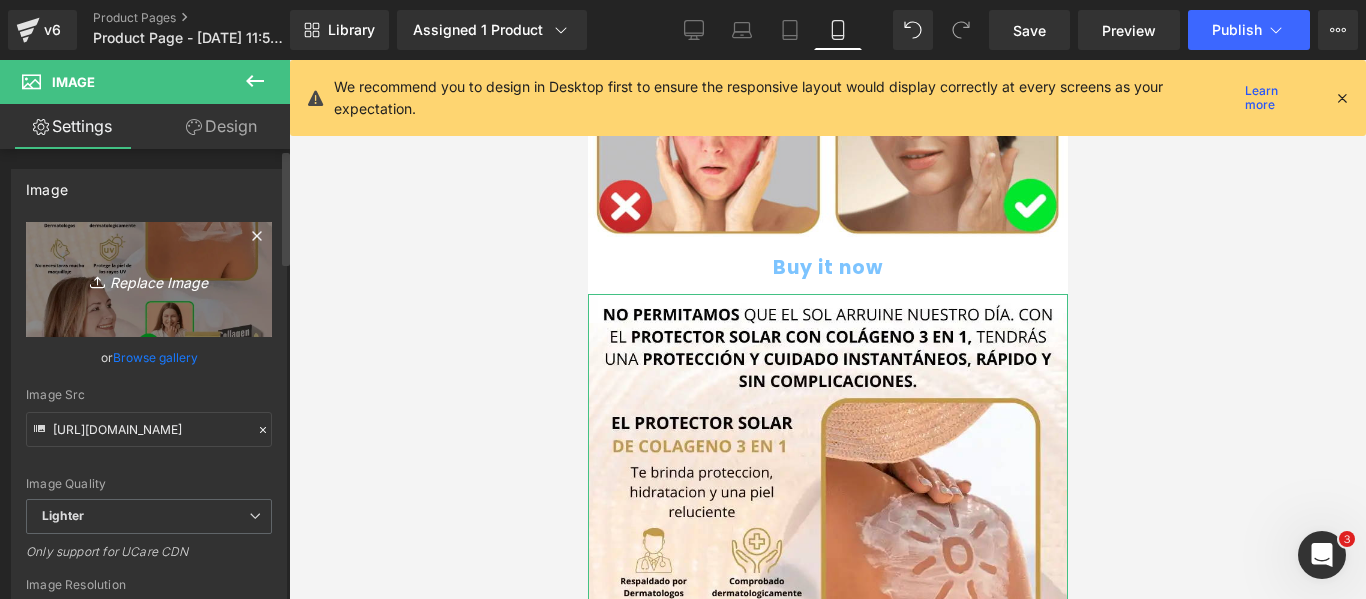 click on "Replace Image" at bounding box center (149, 279) 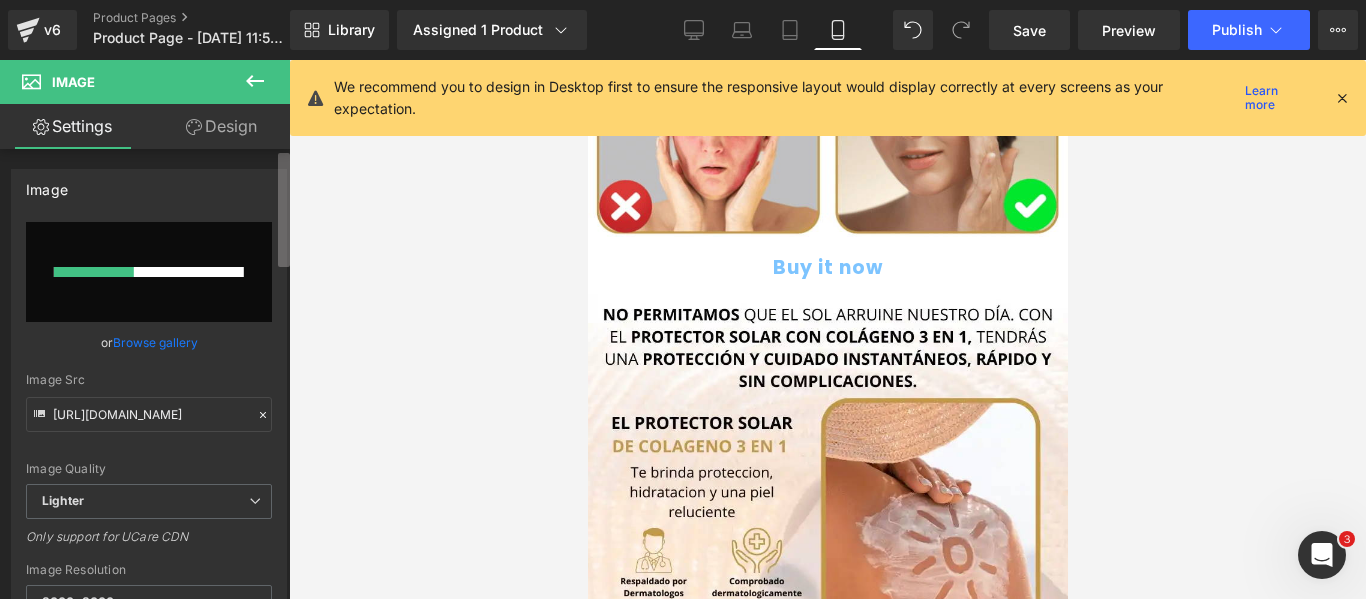 type 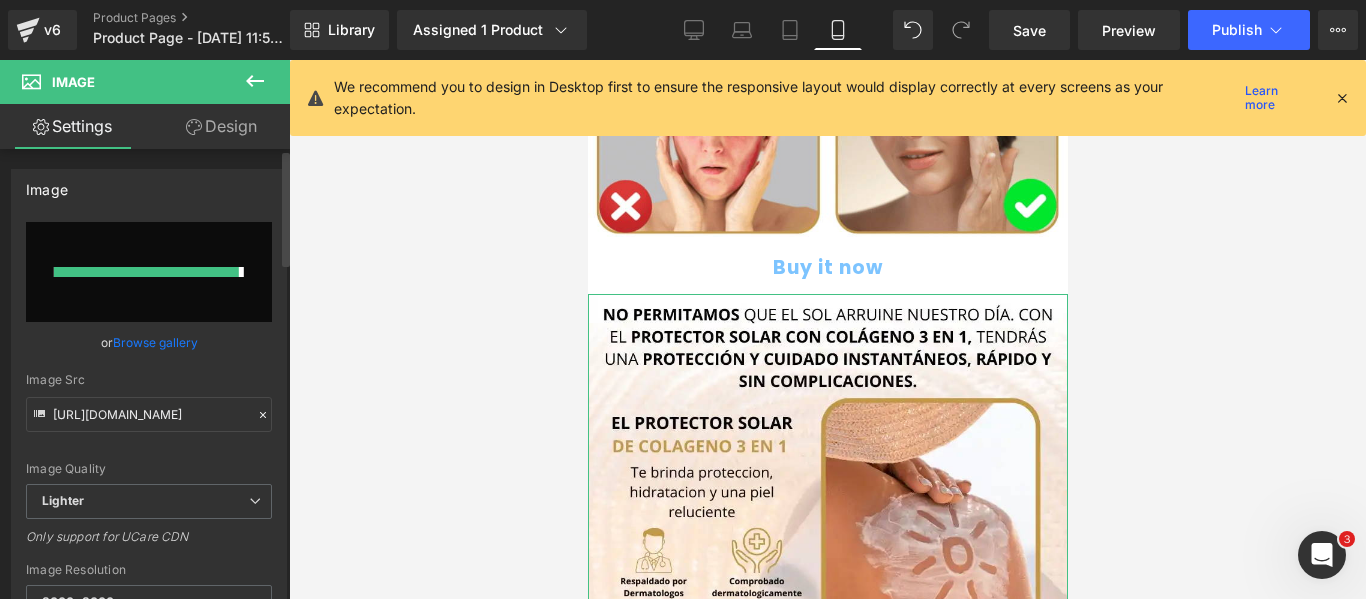 type on "[URL][DOMAIN_NAME]" 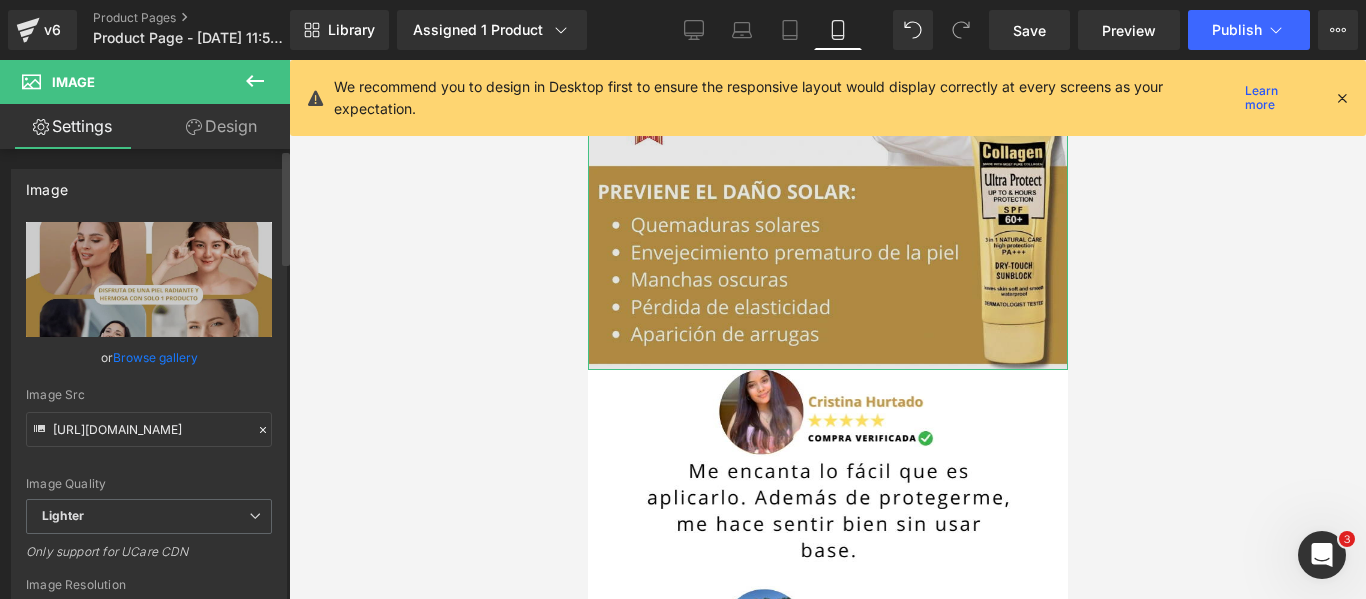 scroll, scrollTop: 2600, scrollLeft: 0, axis: vertical 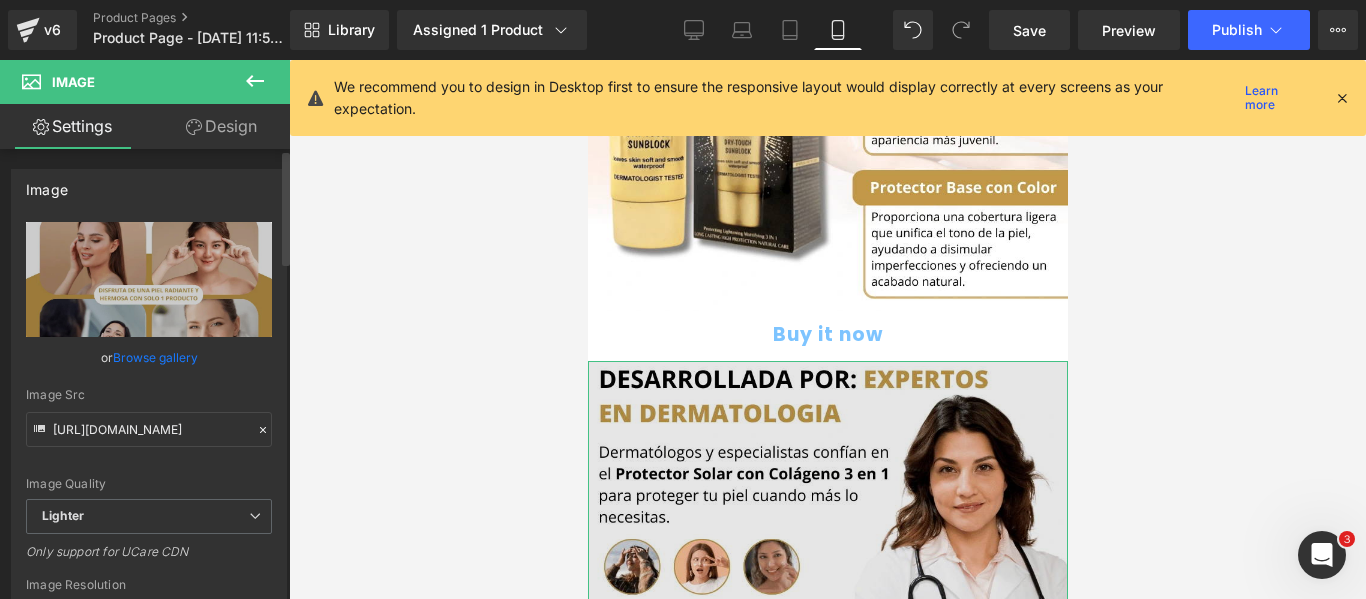 click at bounding box center (827, 665) 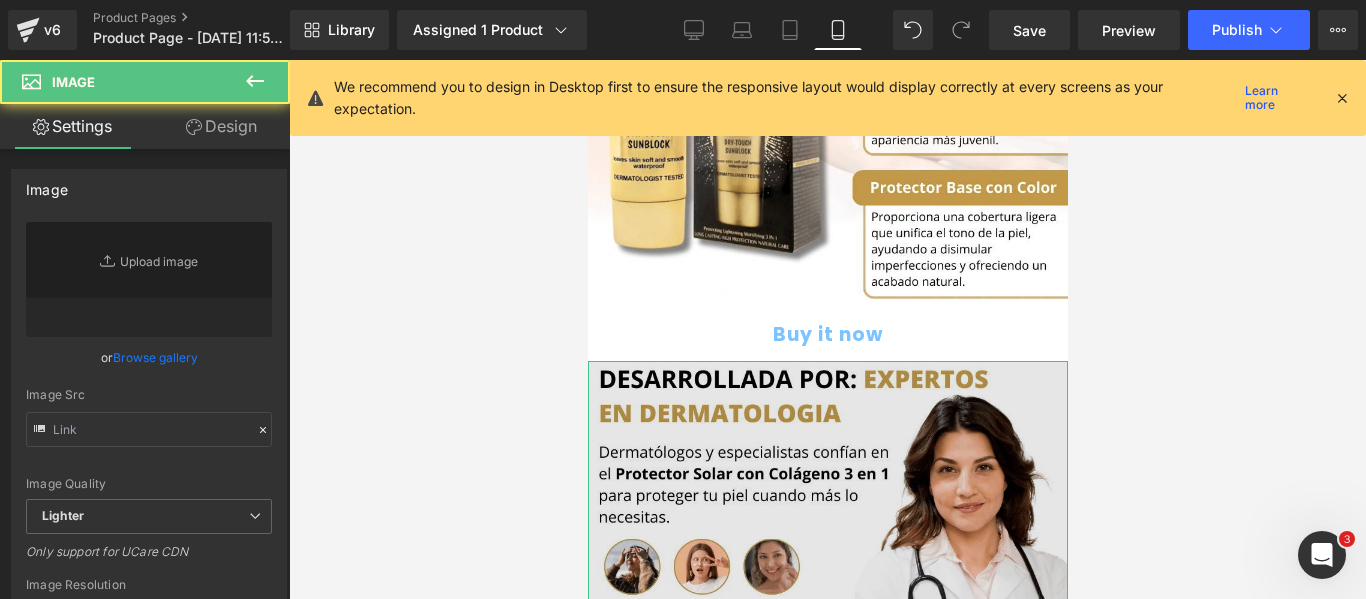 type on "[URL][DOMAIN_NAME]" 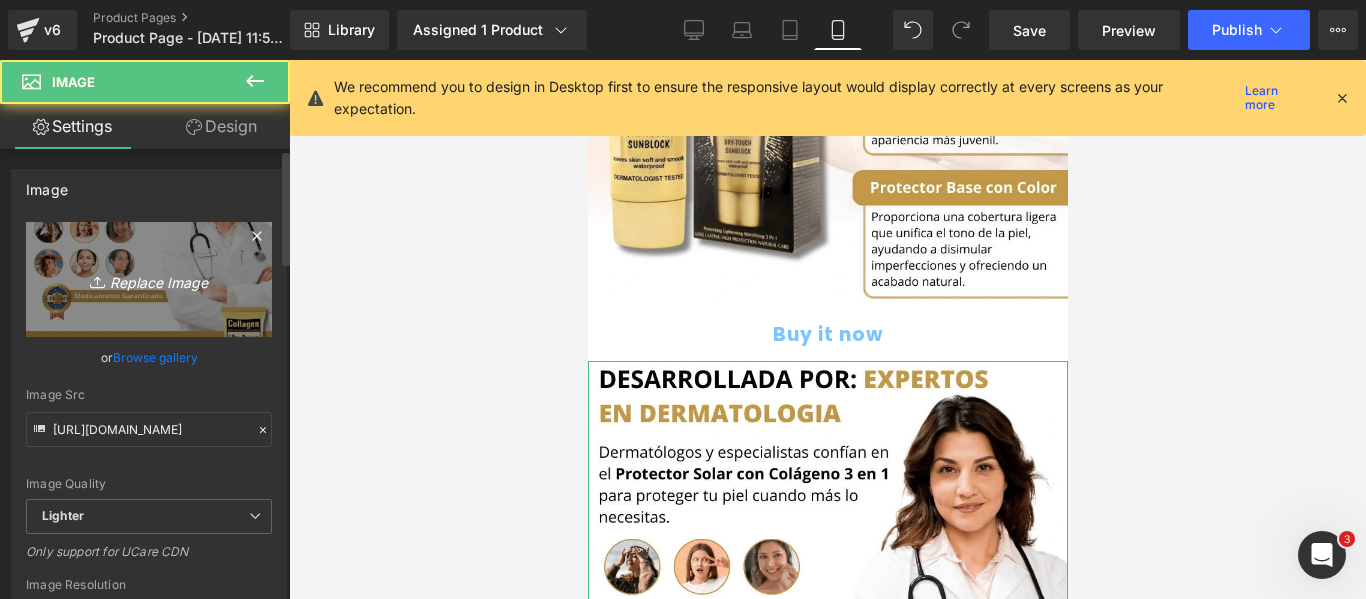 click on "Replace Image" at bounding box center (149, 279) 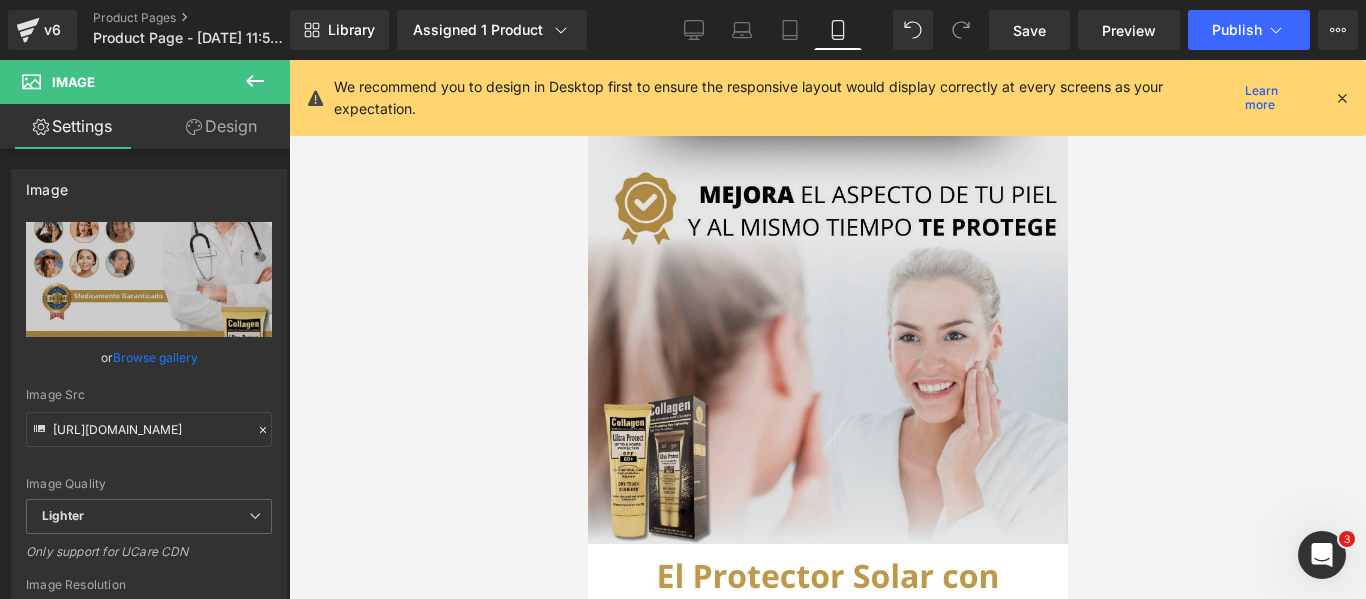 scroll, scrollTop: 2100, scrollLeft: 0, axis: vertical 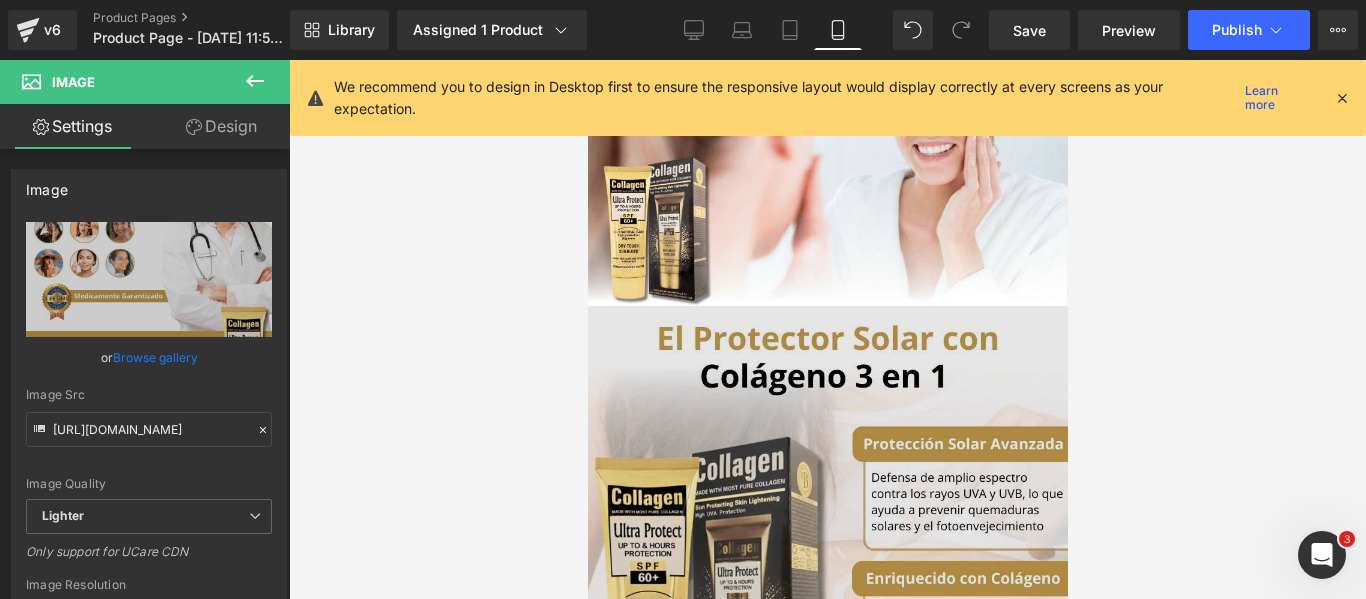 click at bounding box center [827, 558] 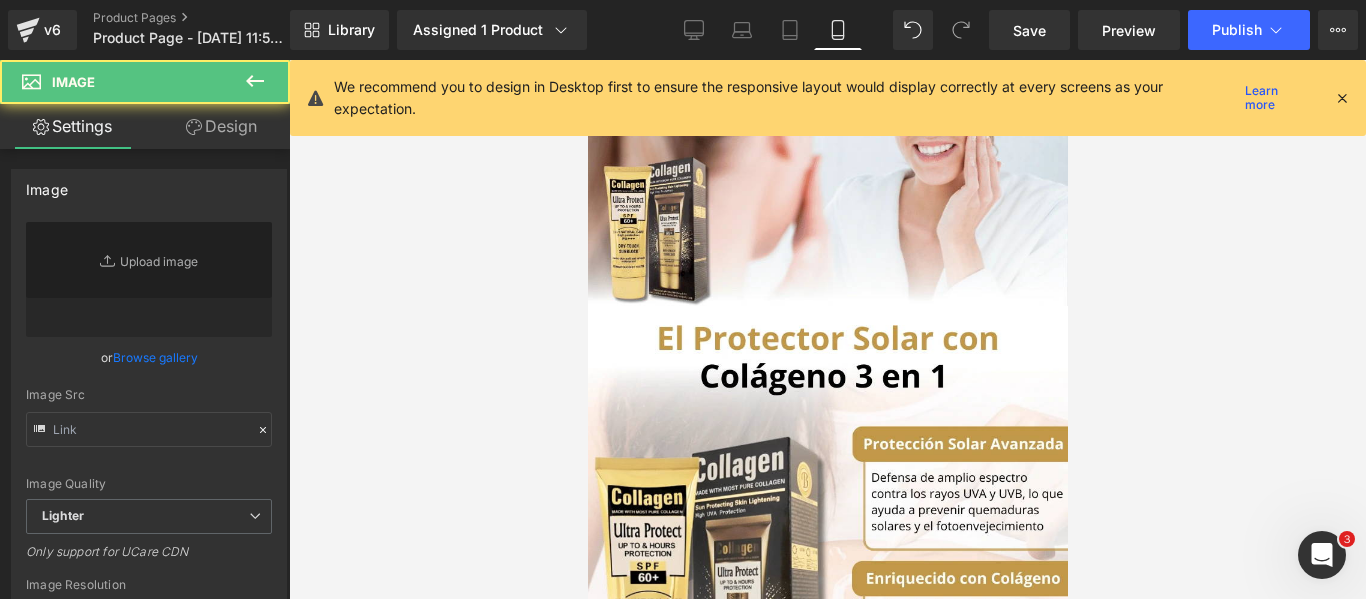 type on "[URL][DOMAIN_NAME]" 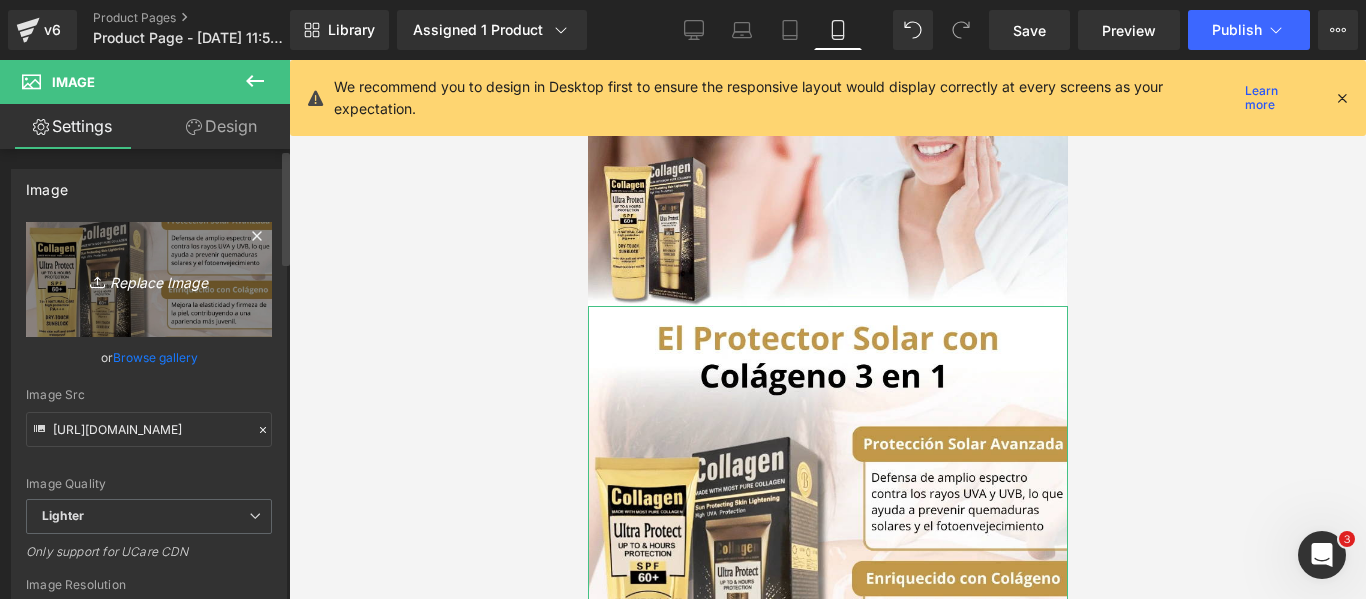 click on "Replace Image" at bounding box center [149, 279] 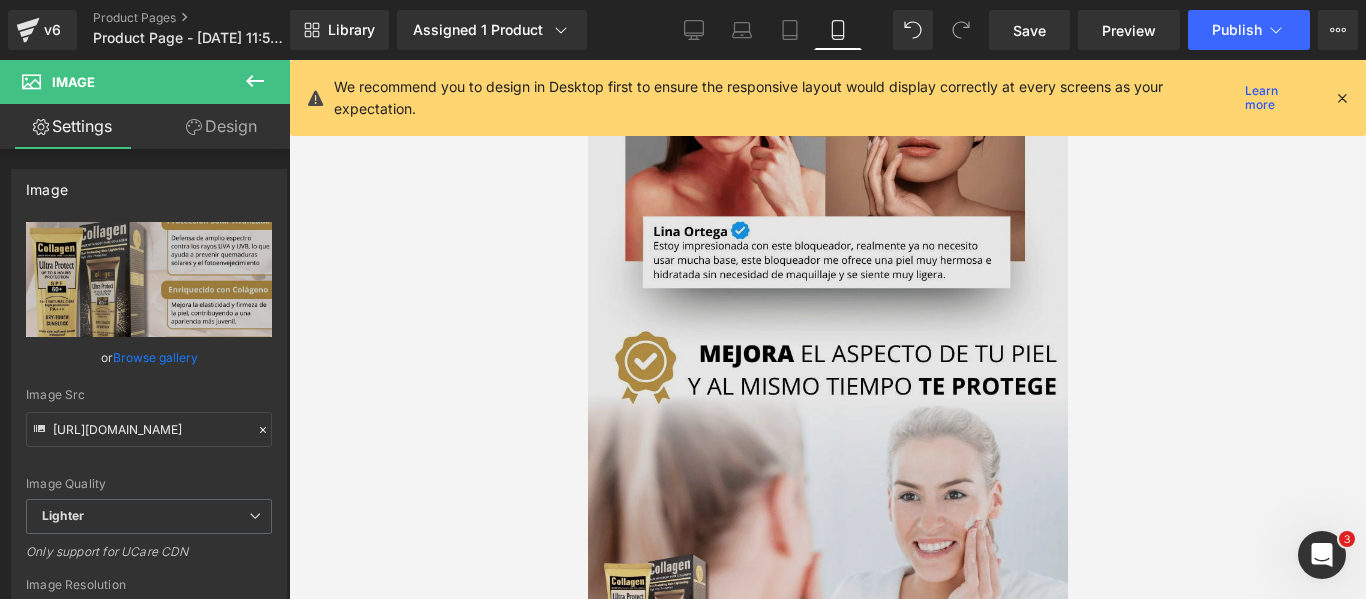 scroll, scrollTop: 1700, scrollLeft: 0, axis: vertical 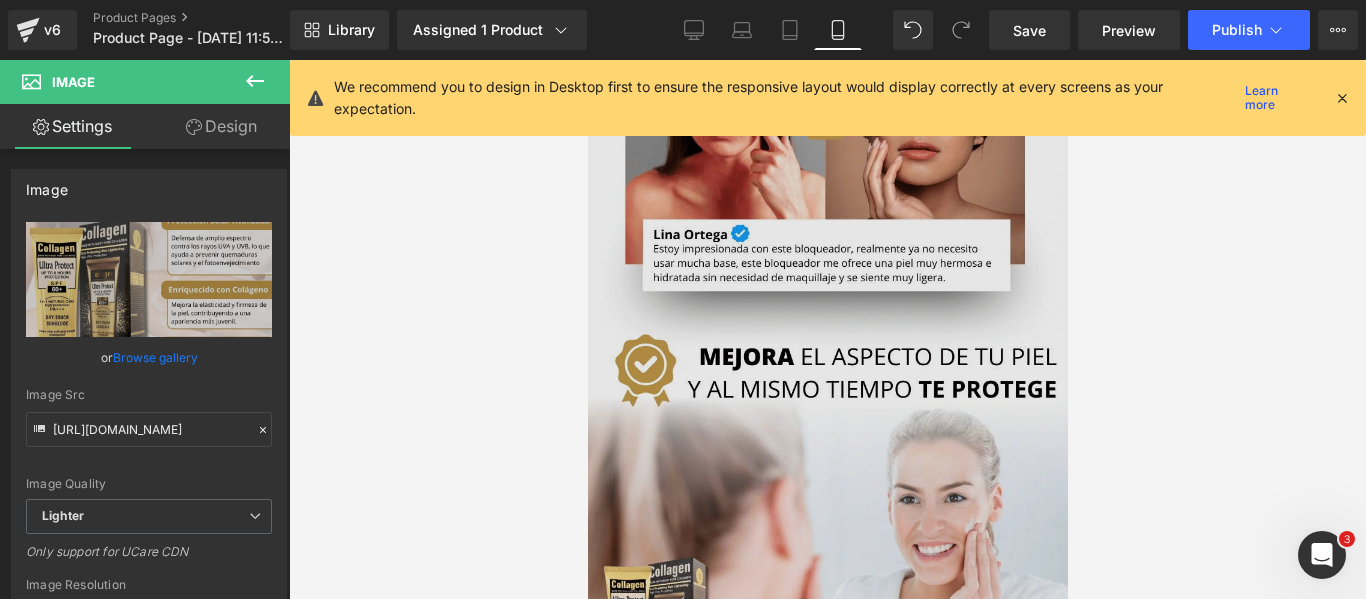 click at bounding box center [827, 322] 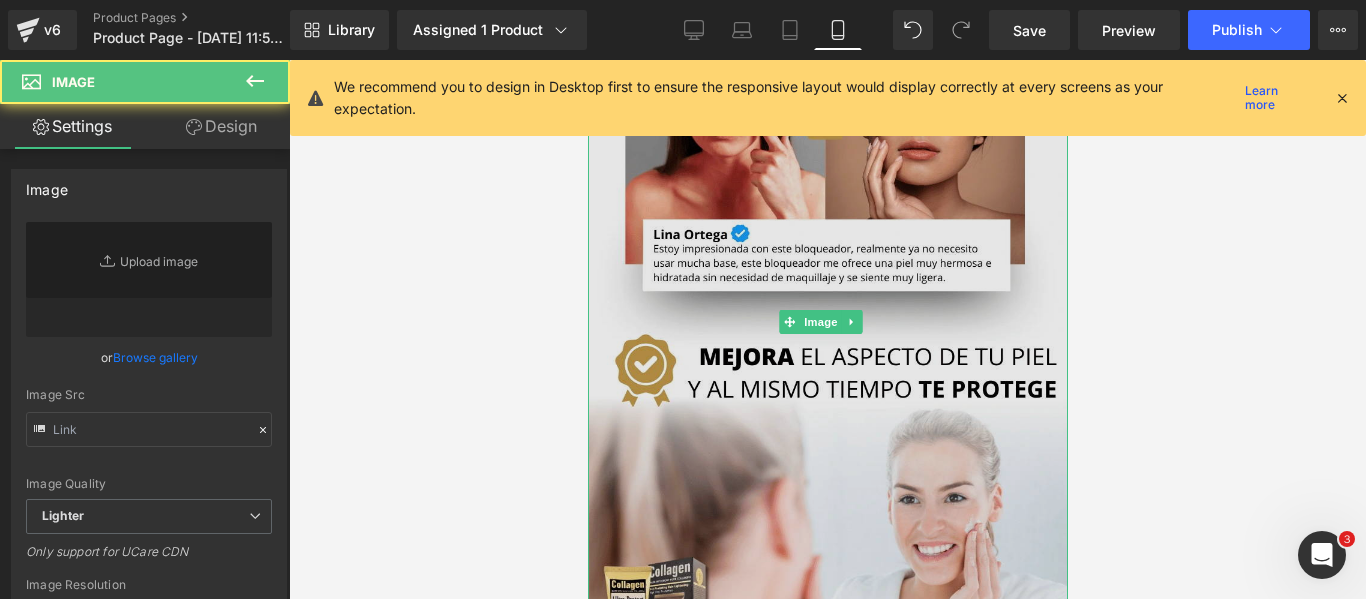 type on "[URL][DOMAIN_NAME]" 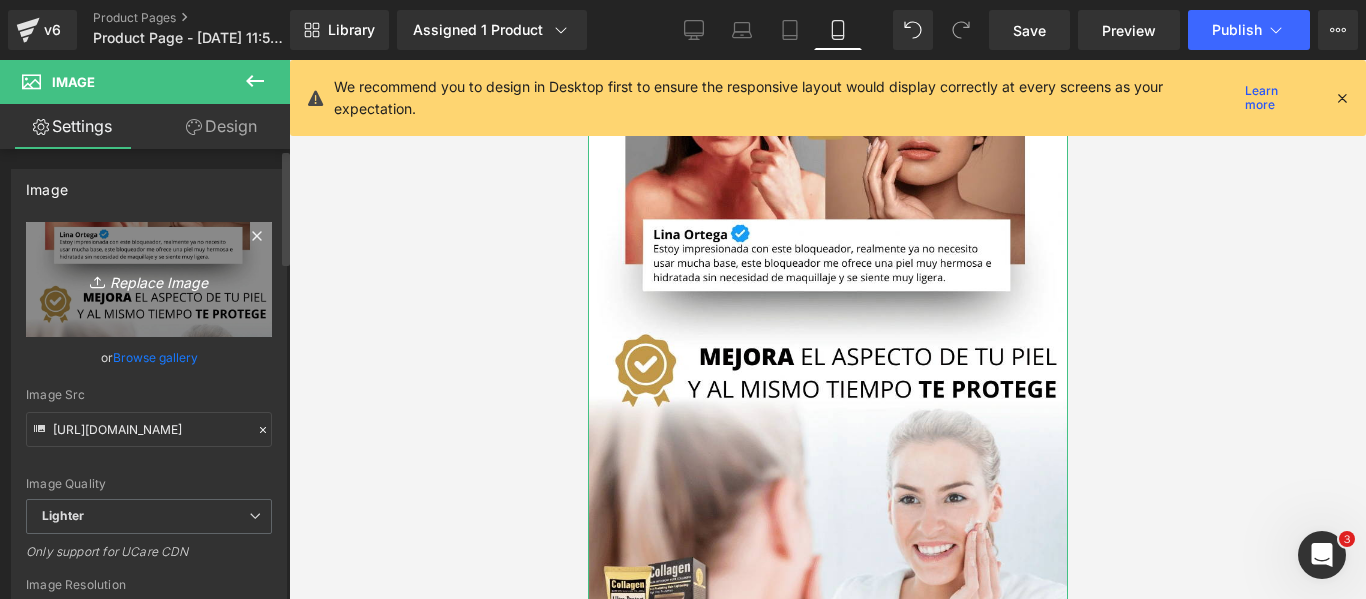 click on "Replace Image" at bounding box center (149, 279) 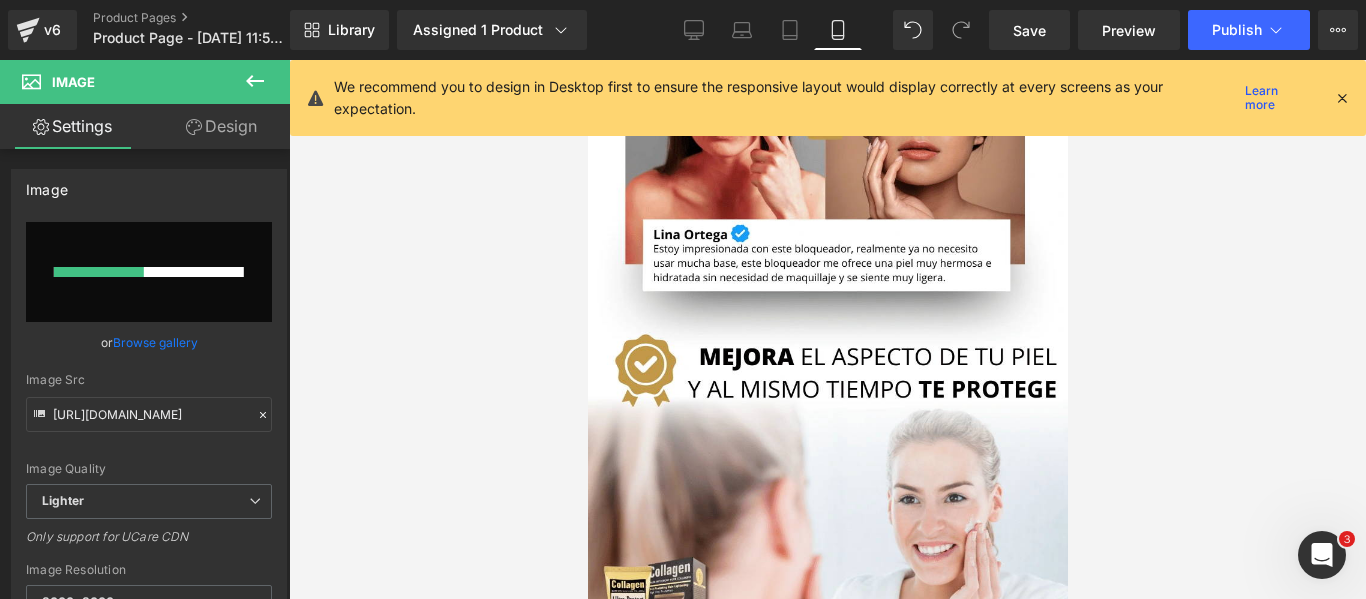 type 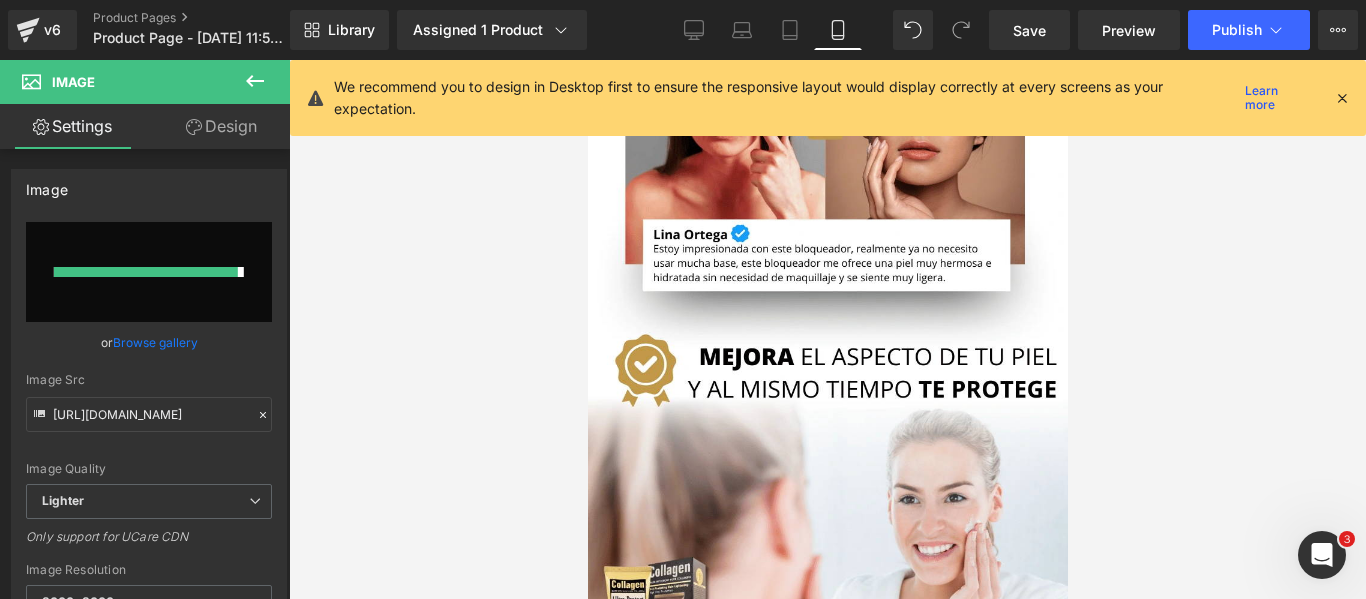 type on "[URL][DOMAIN_NAME]" 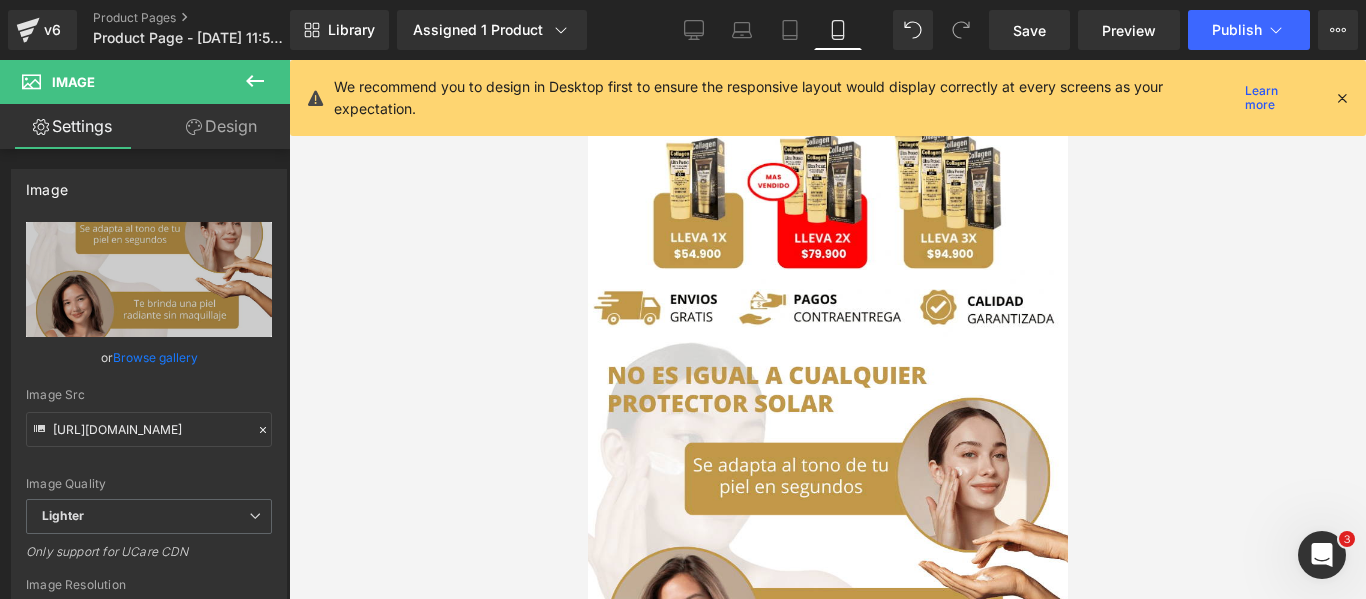 scroll, scrollTop: 1400, scrollLeft: 0, axis: vertical 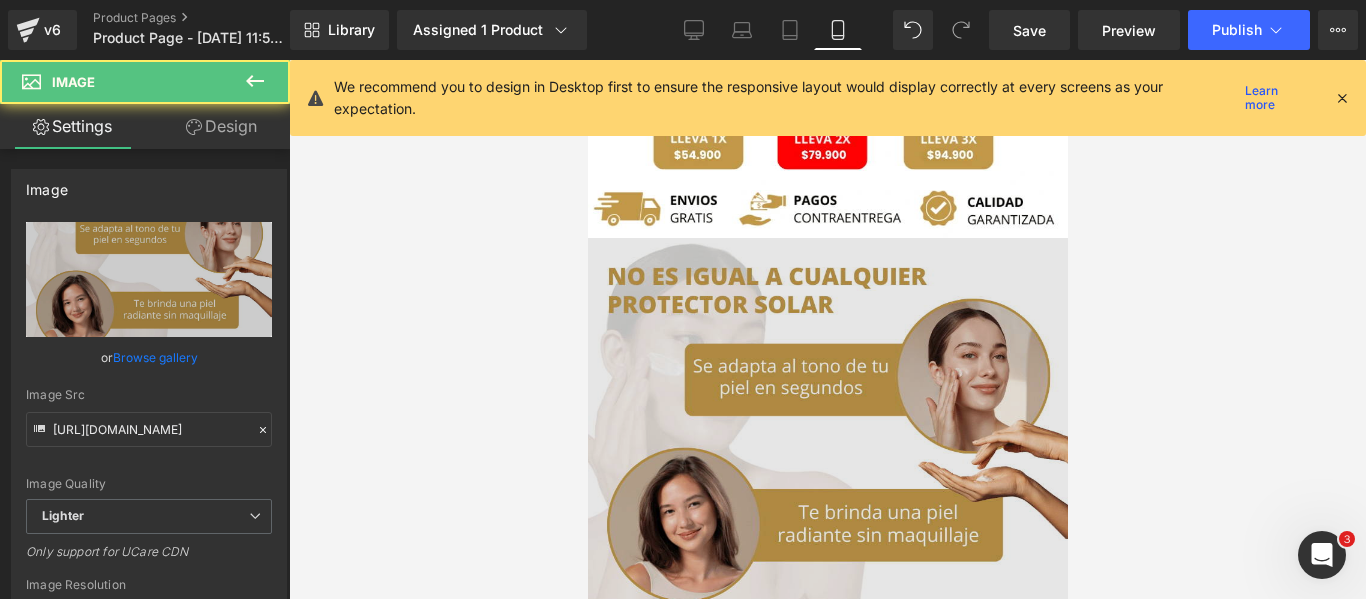 click at bounding box center (827, 465) 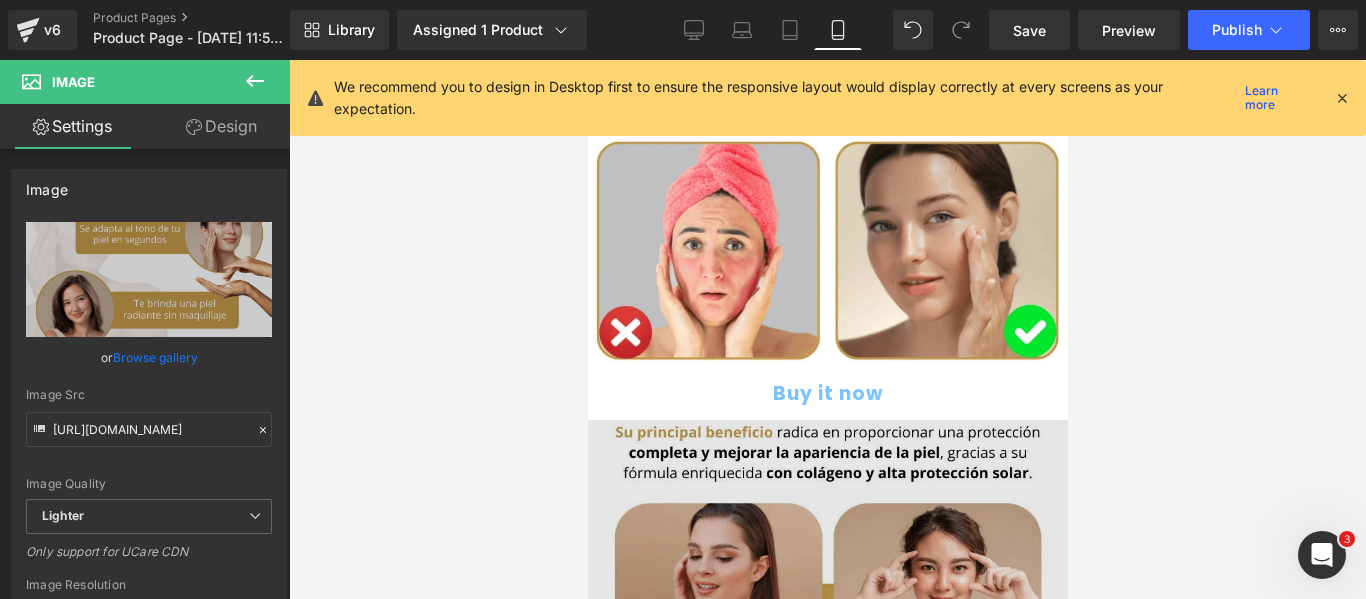 scroll, scrollTop: 600, scrollLeft: 0, axis: vertical 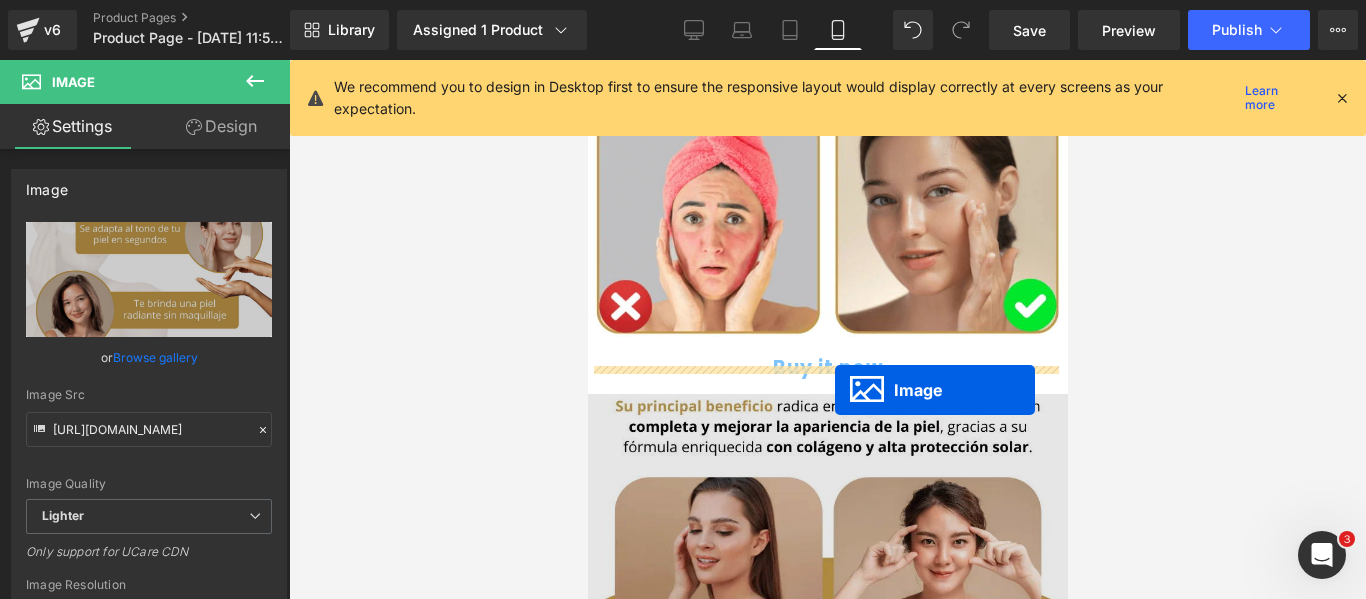 drag, startPoint x: 779, startPoint y: 406, endPoint x: 834, endPoint y: 390, distance: 57.280014 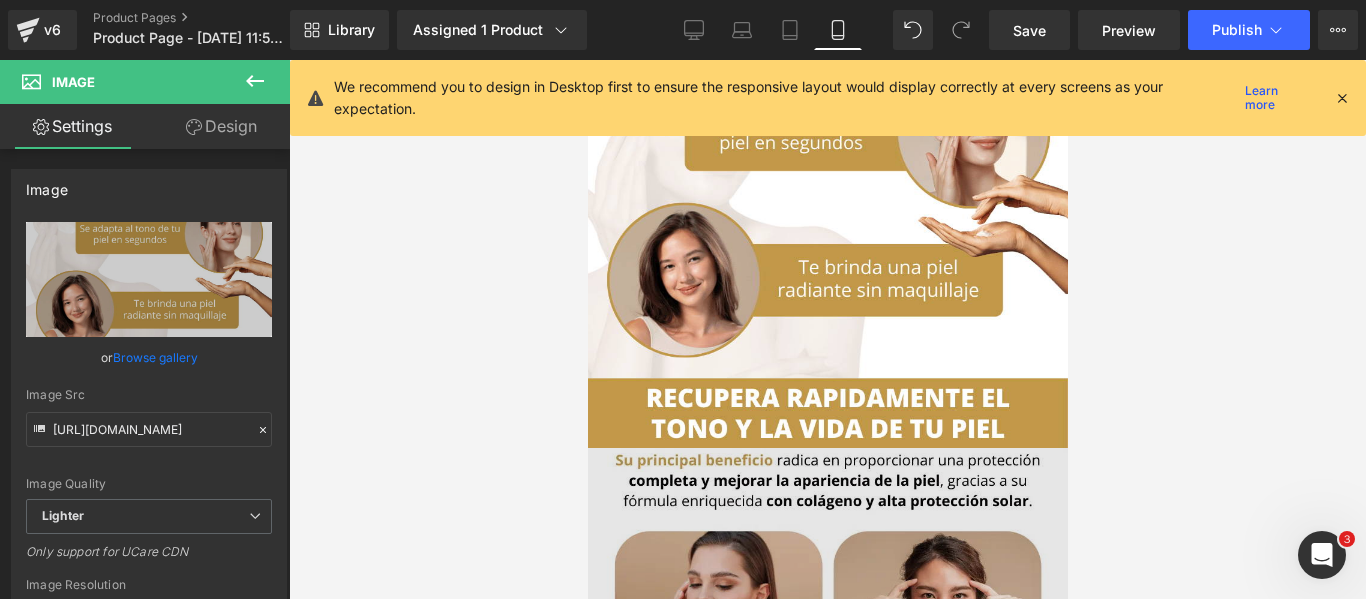 scroll, scrollTop: 1000, scrollLeft: 0, axis: vertical 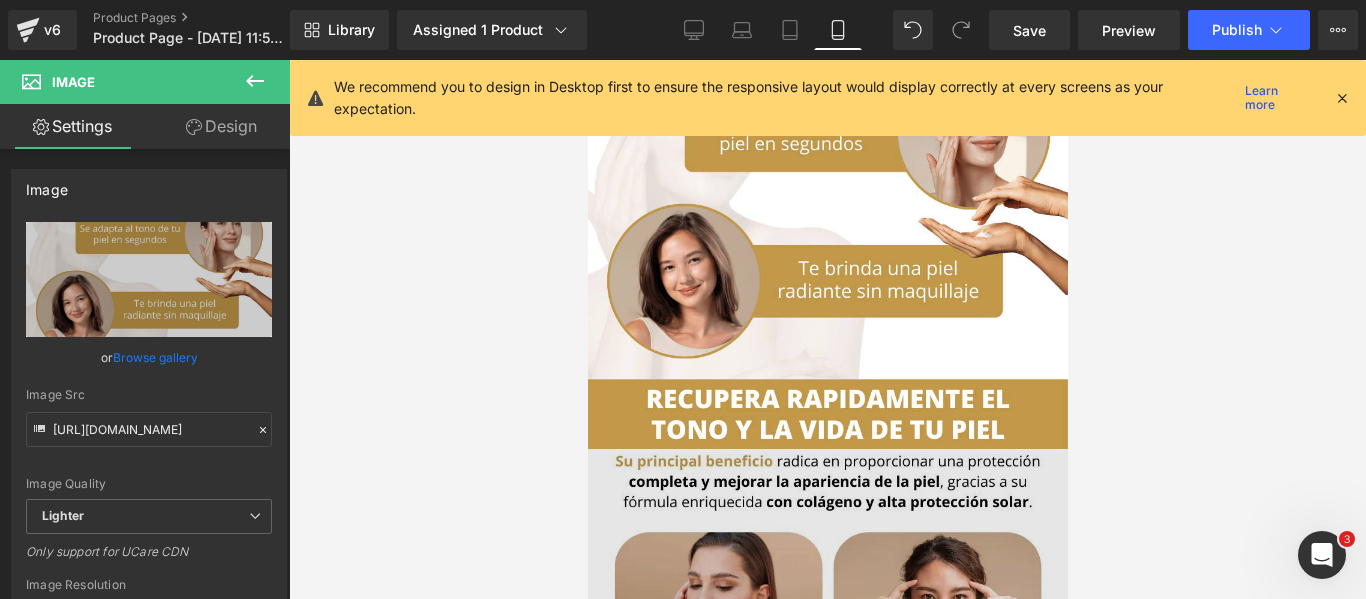 click at bounding box center [827, 663] 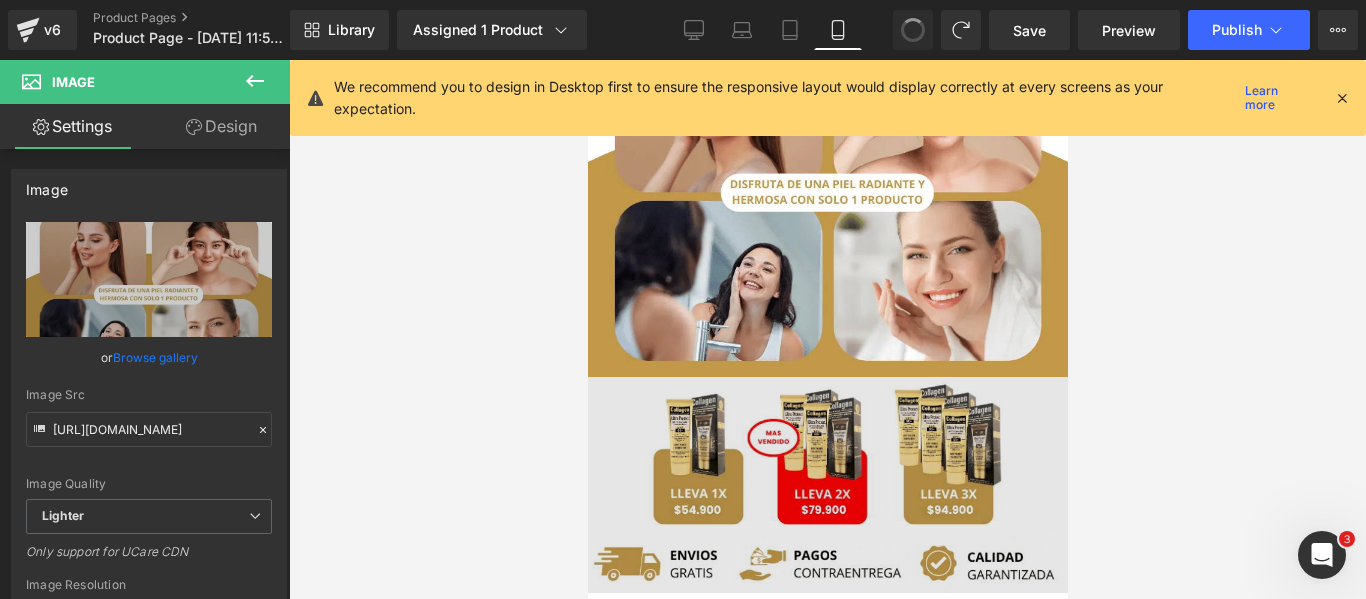 scroll, scrollTop: 1059, scrollLeft: 0, axis: vertical 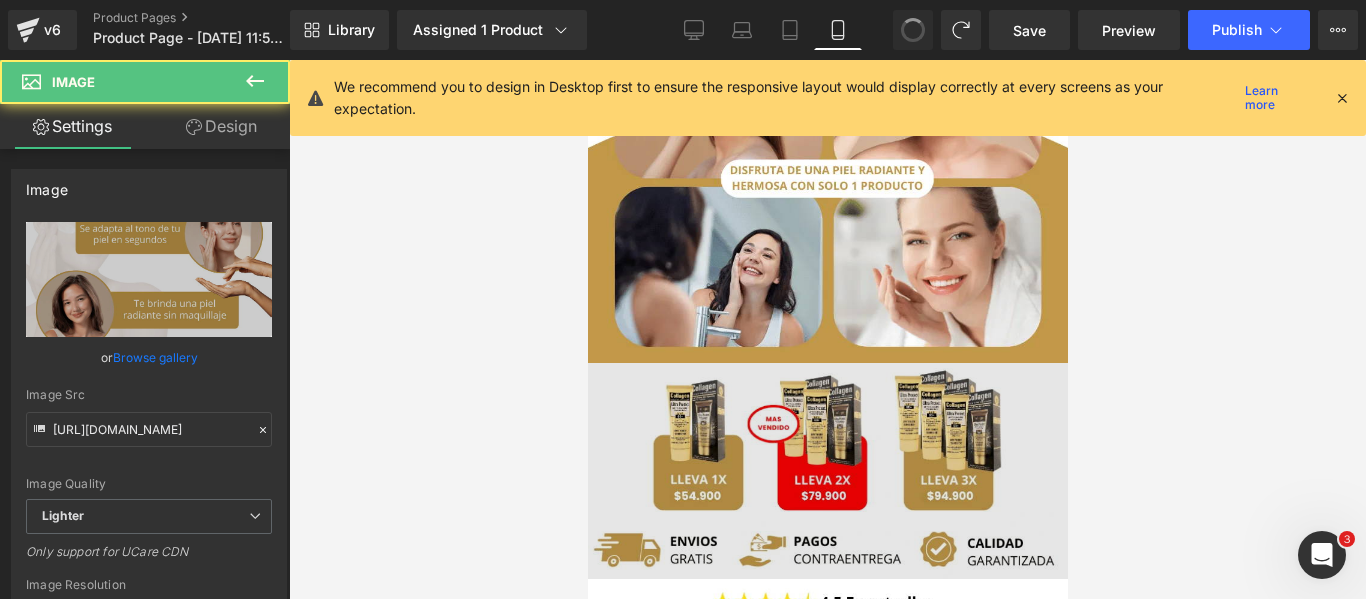 type on "[URL][DOMAIN_NAME]" 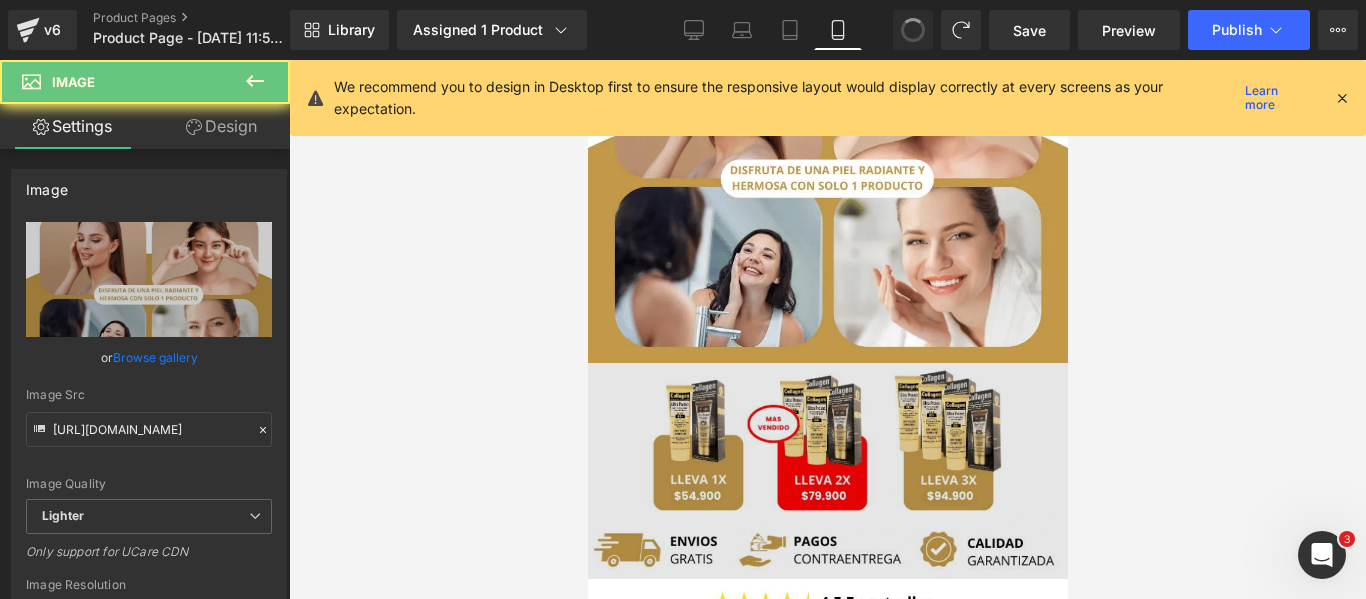 type on "[URL][DOMAIN_NAME]" 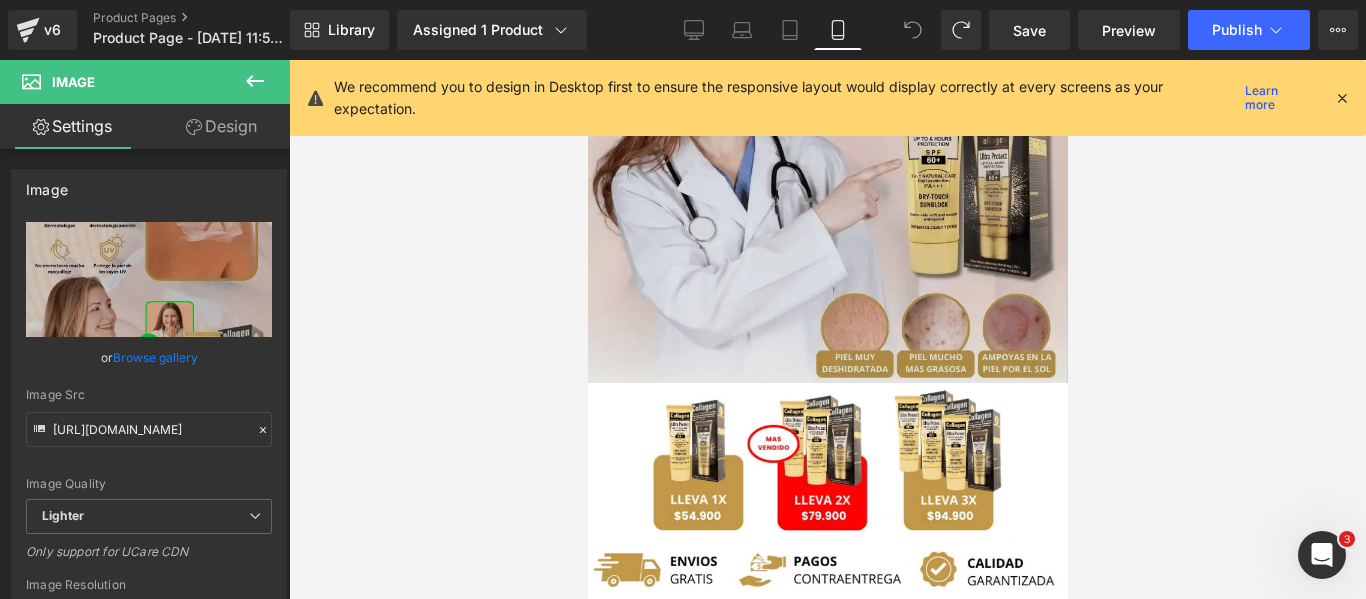 scroll, scrollTop: 1670, scrollLeft: 0, axis: vertical 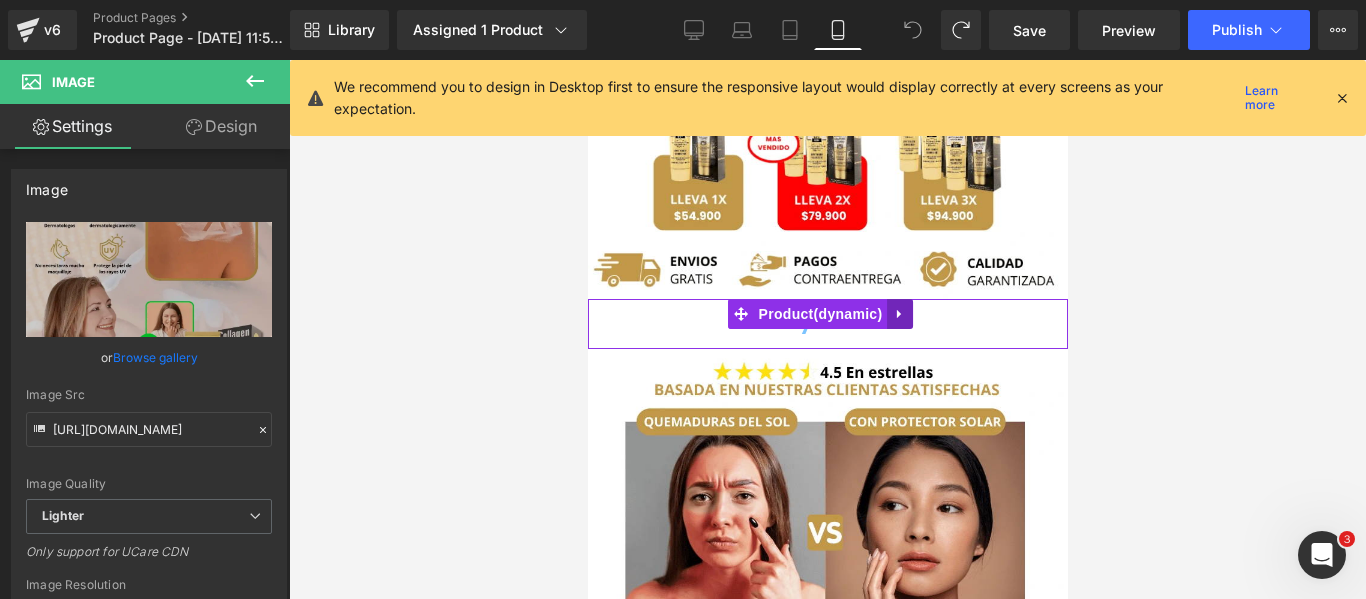 click 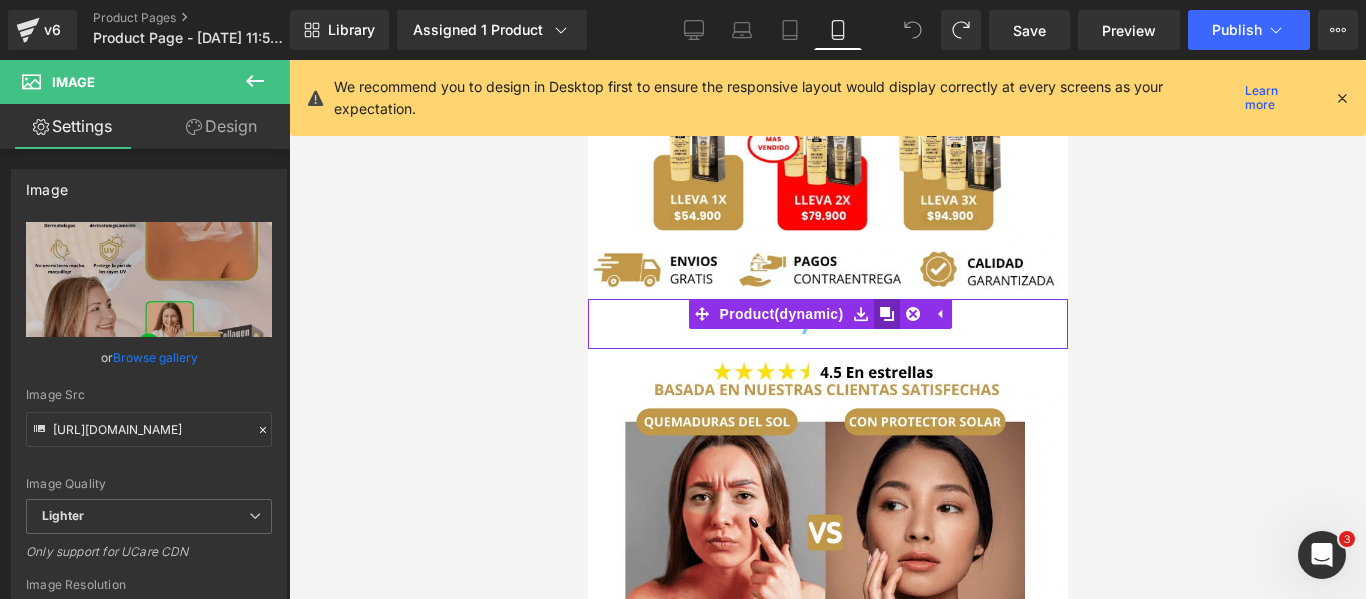 click 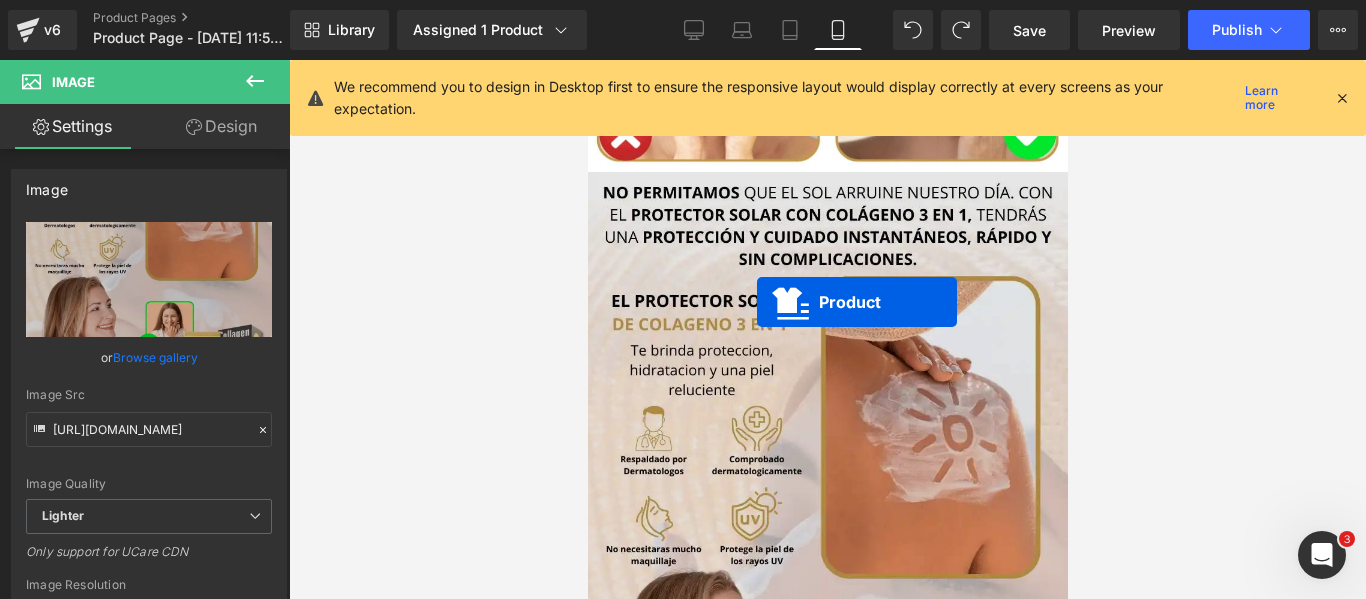 scroll, scrollTop: 570, scrollLeft: 0, axis: vertical 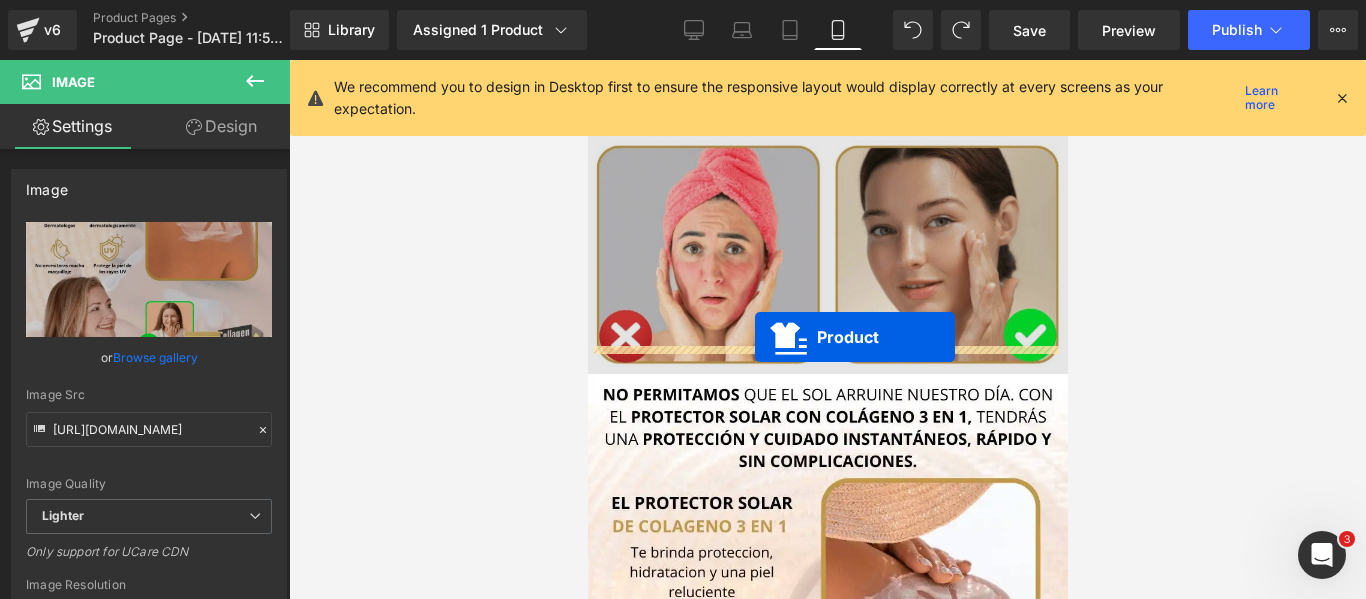 drag, startPoint x: 742, startPoint y: 306, endPoint x: 754, endPoint y: 337, distance: 33.24154 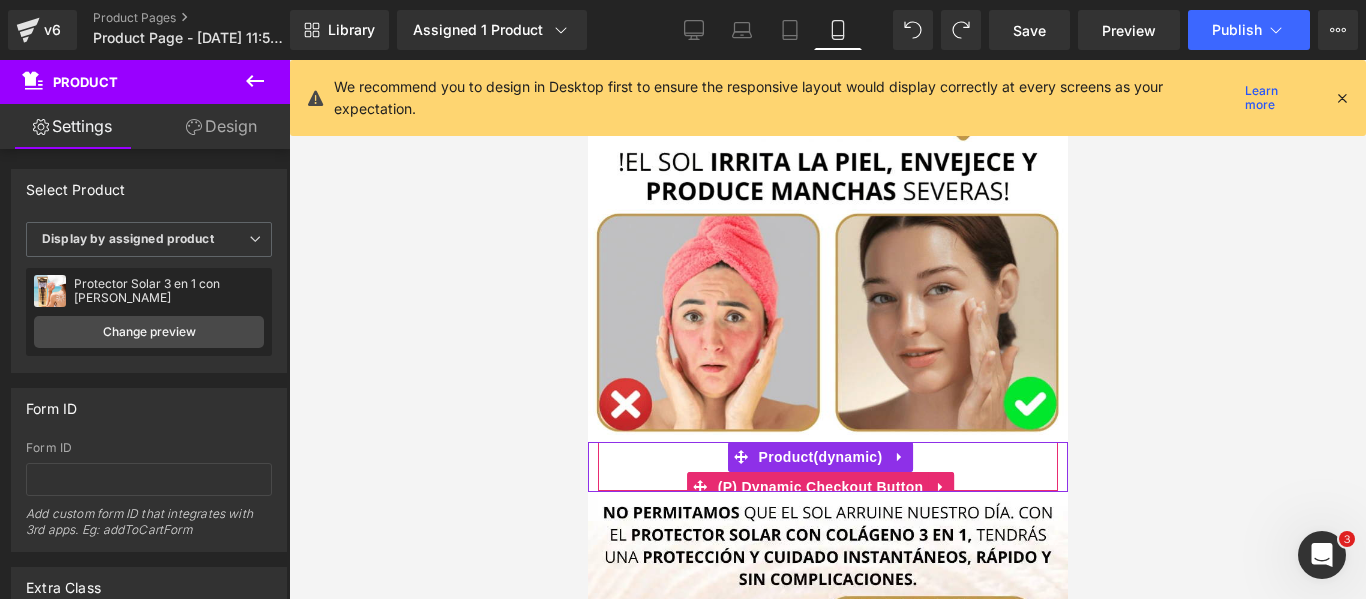 scroll, scrollTop: 470, scrollLeft: 0, axis: vertical 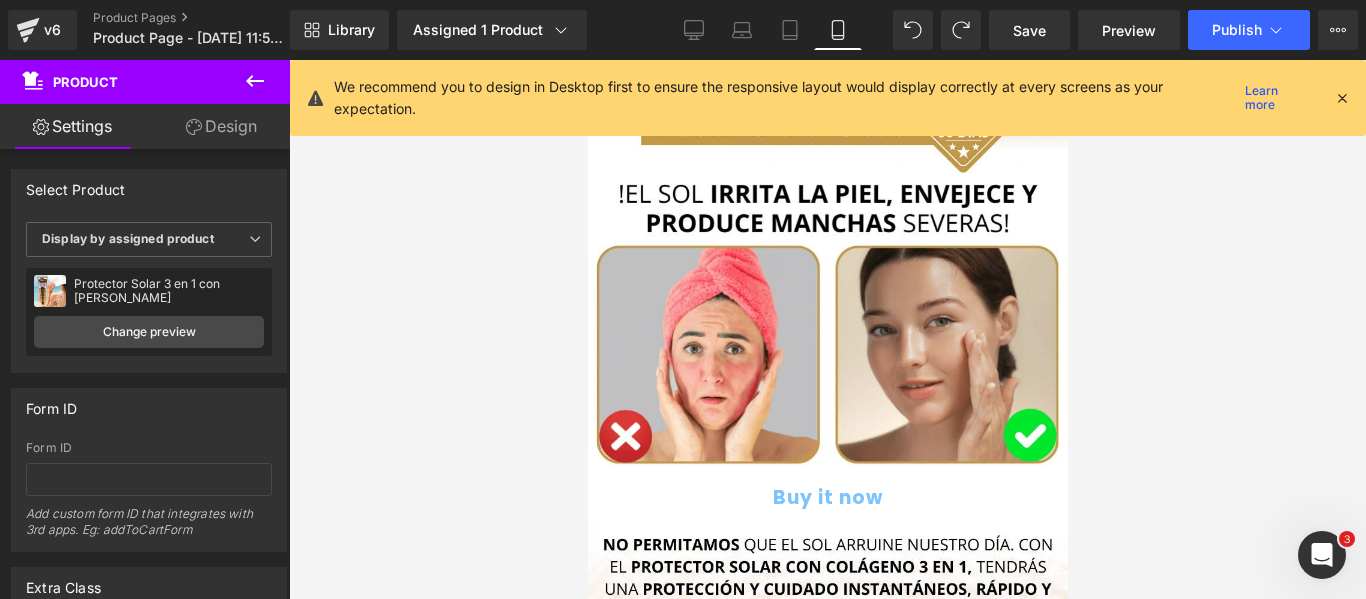 click at bounding box center (1342, 98) 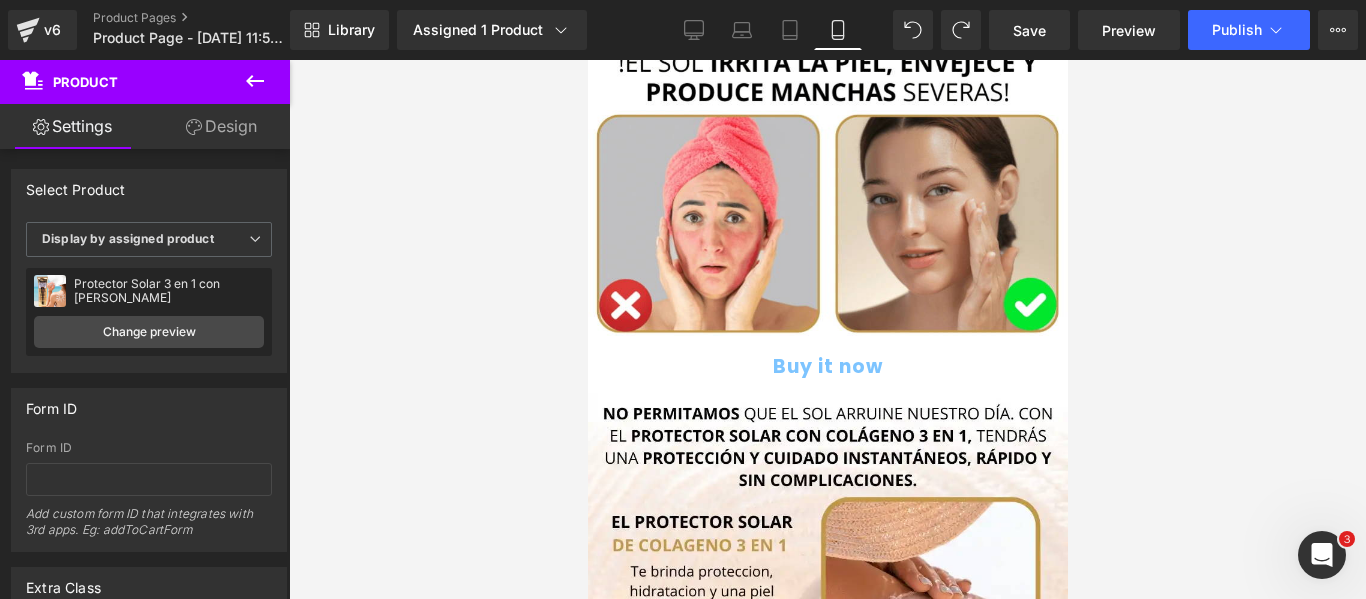 scroll, scrollTop: 600, scrollLeft: 0, axis: vertical 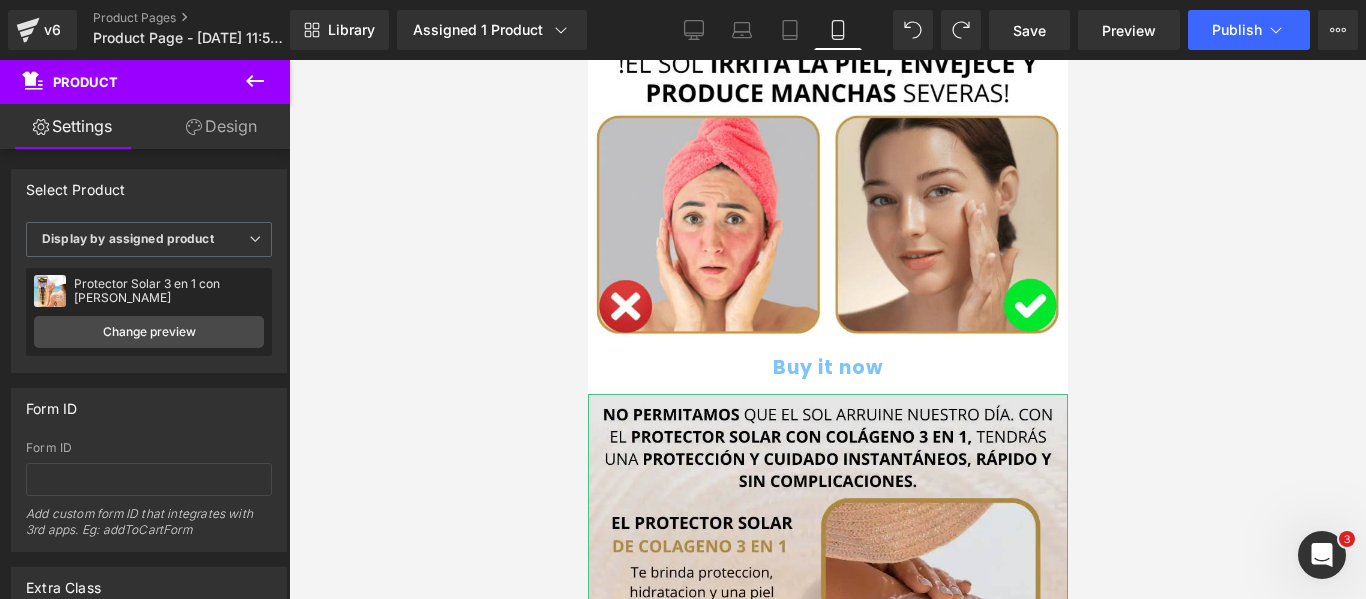 click at bounding box center (827, 798) 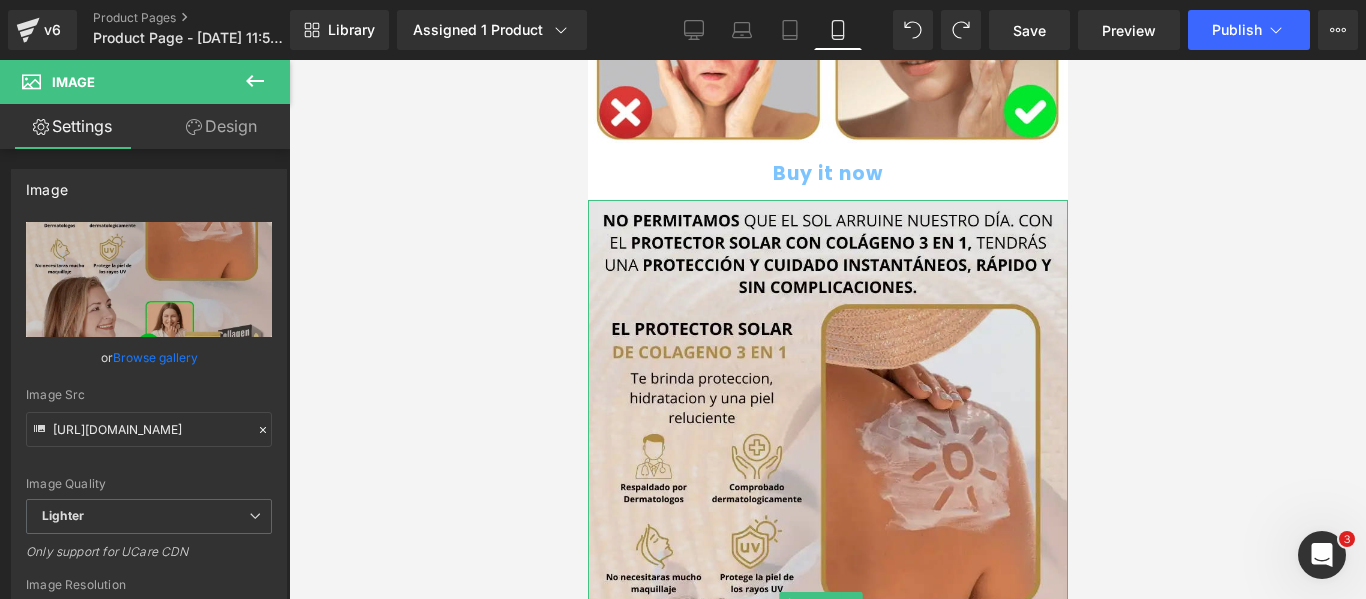 scroll, scrollTop: 1000, scrollLeft: 0, axis: vertical 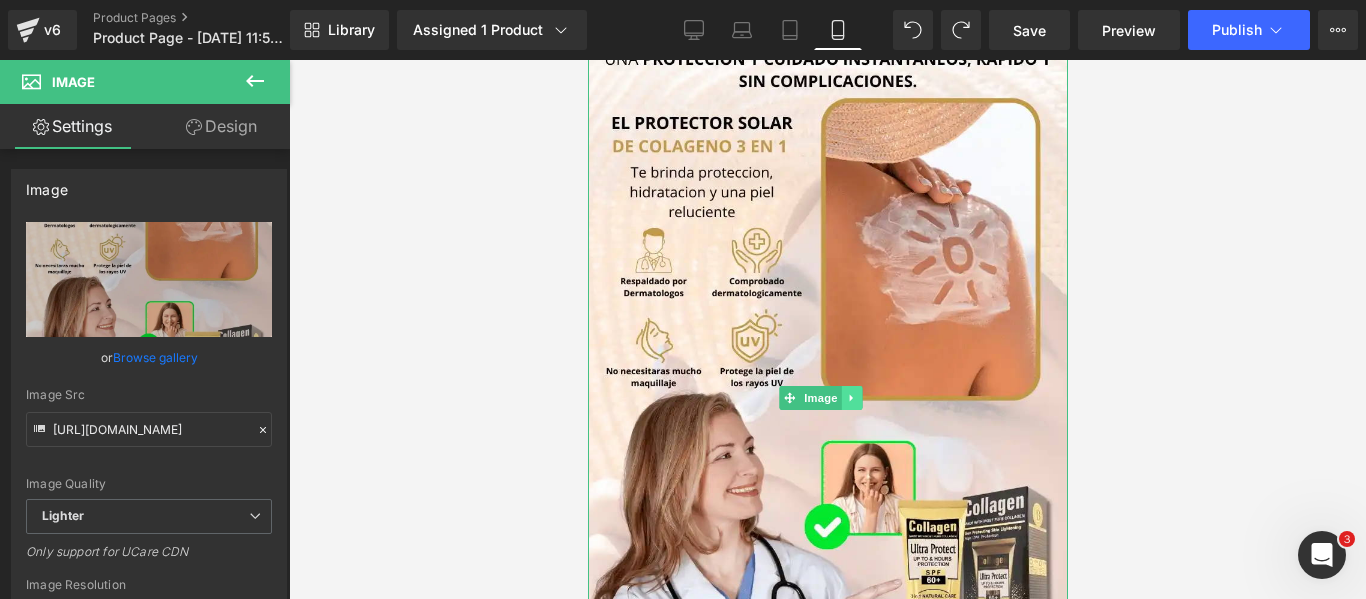 click 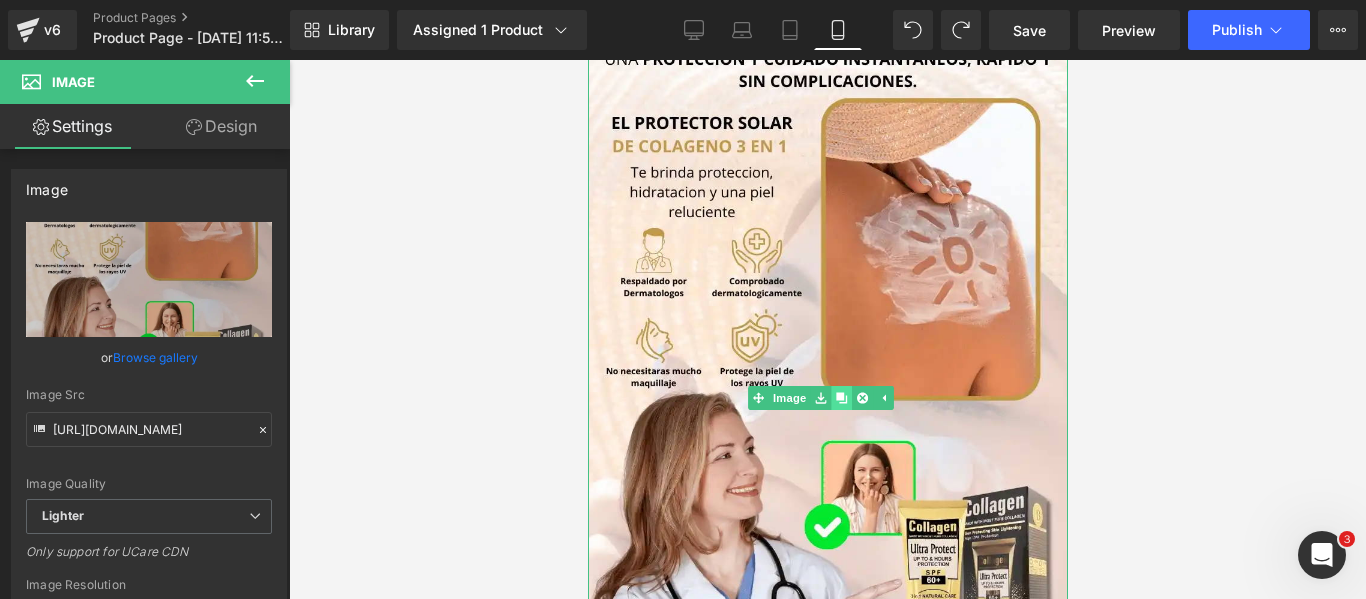 click 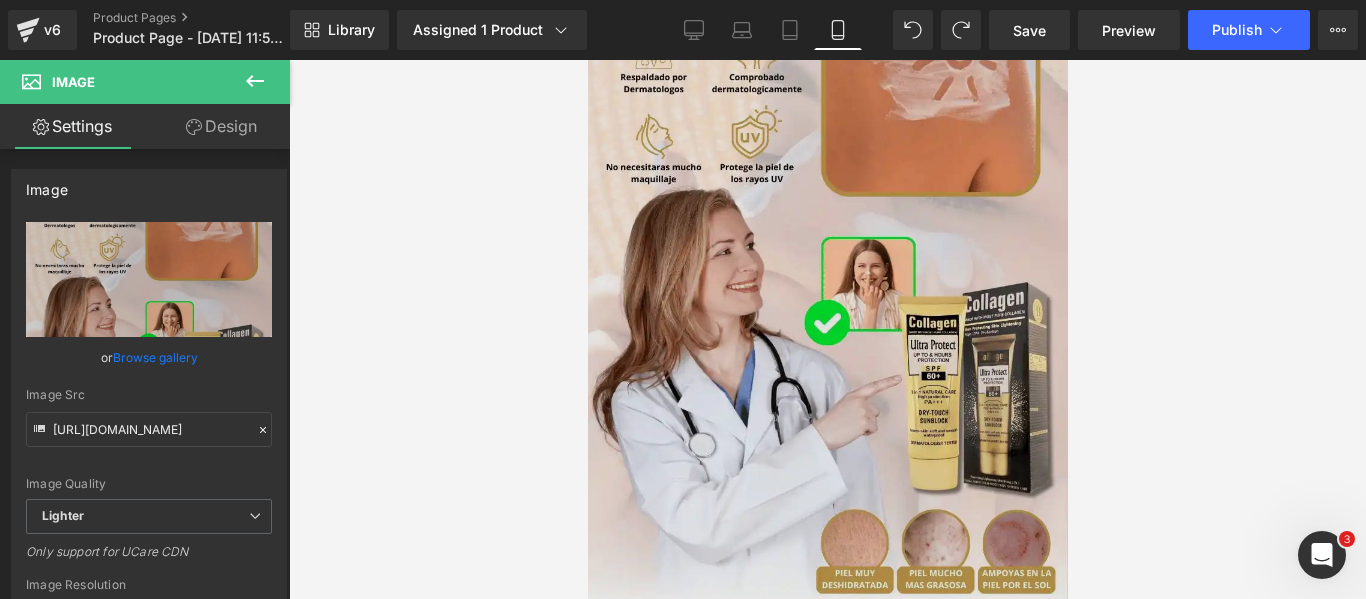 scroll, scrollTop: 1098, scrollLeft: 0, axis: vertical 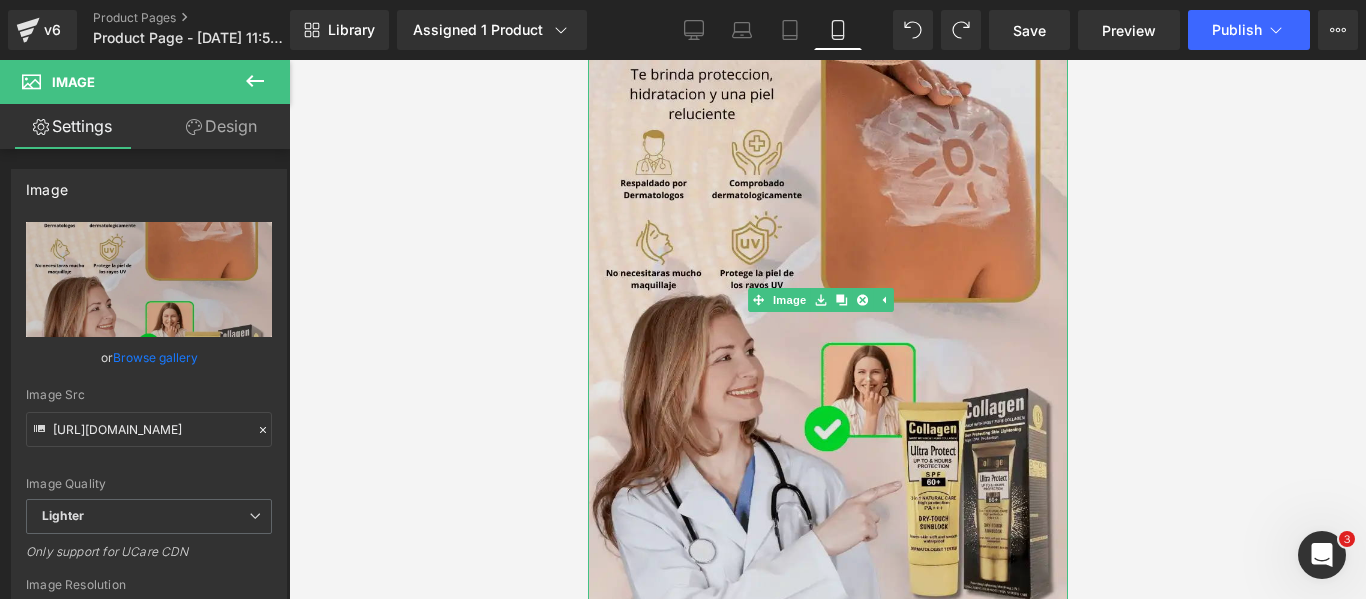 click at bounding box center (827, 300) 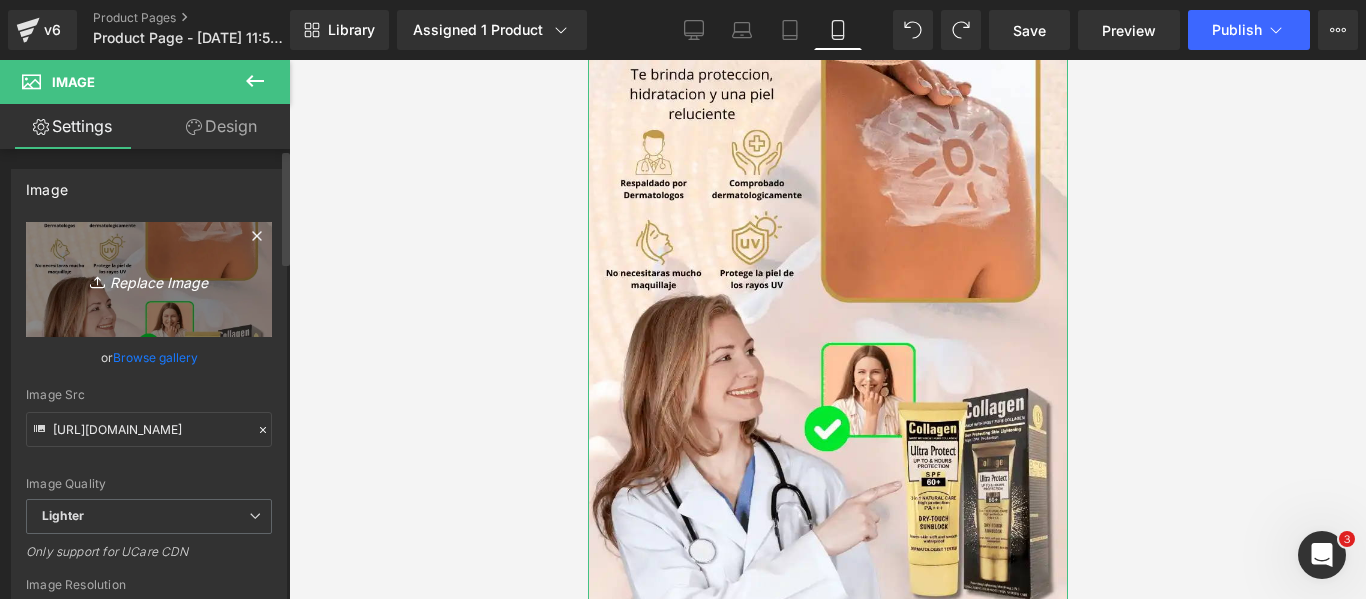 click on "Replace Image" at bounding box center (149, 279) 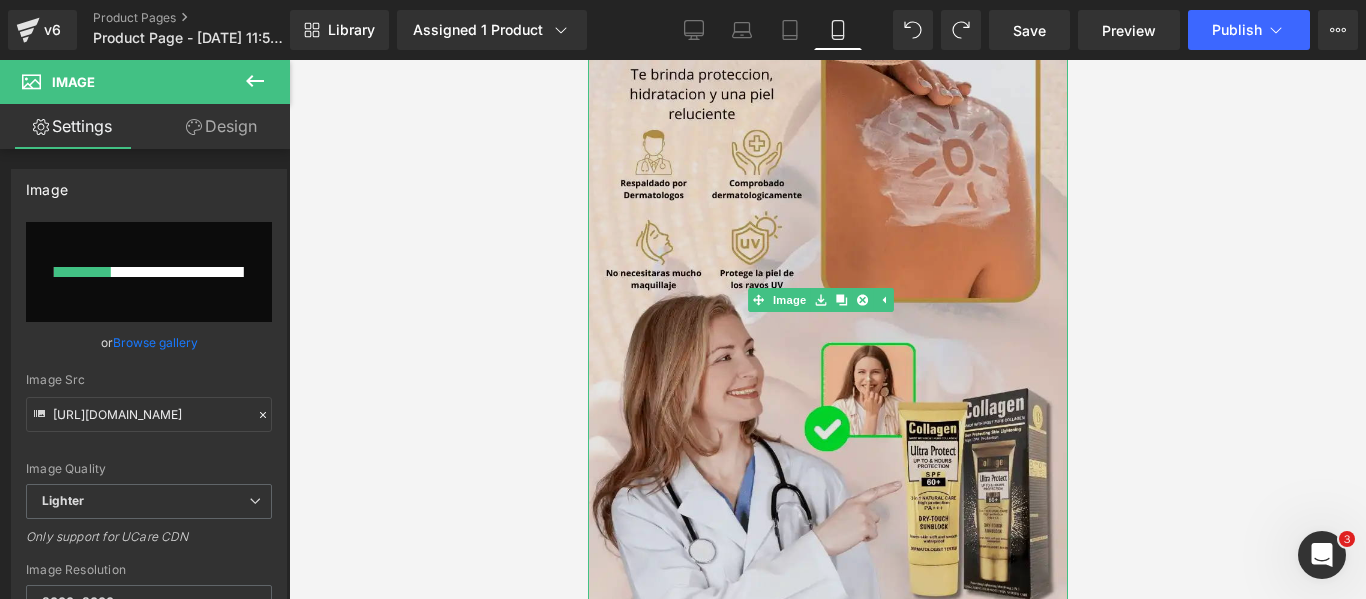 type 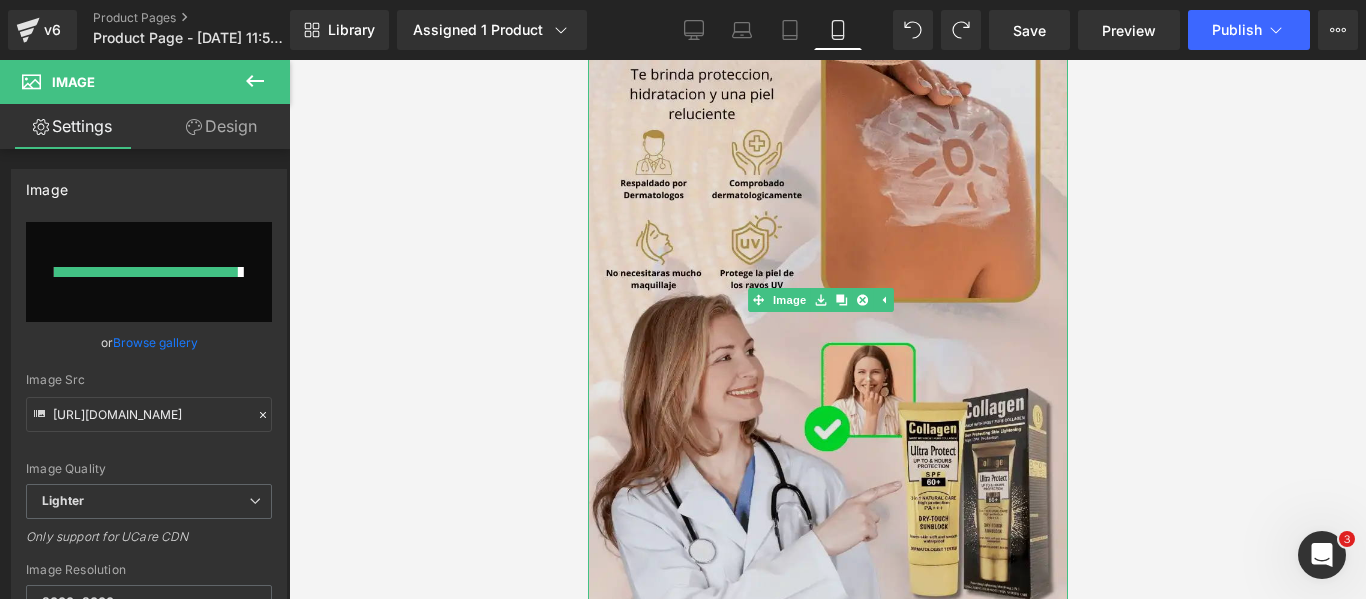 type on "[URL][DOMAIN_NAME]" 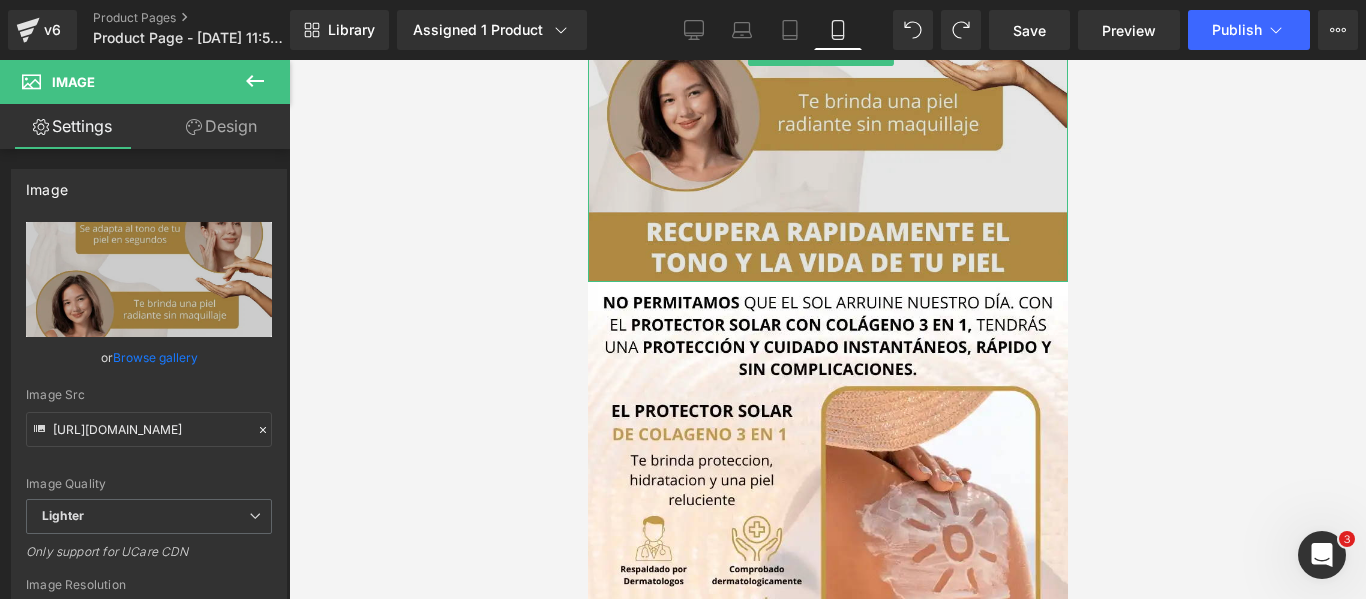 scroll, scrollTop: 1198, scrollLeft: 0, axis: vertical 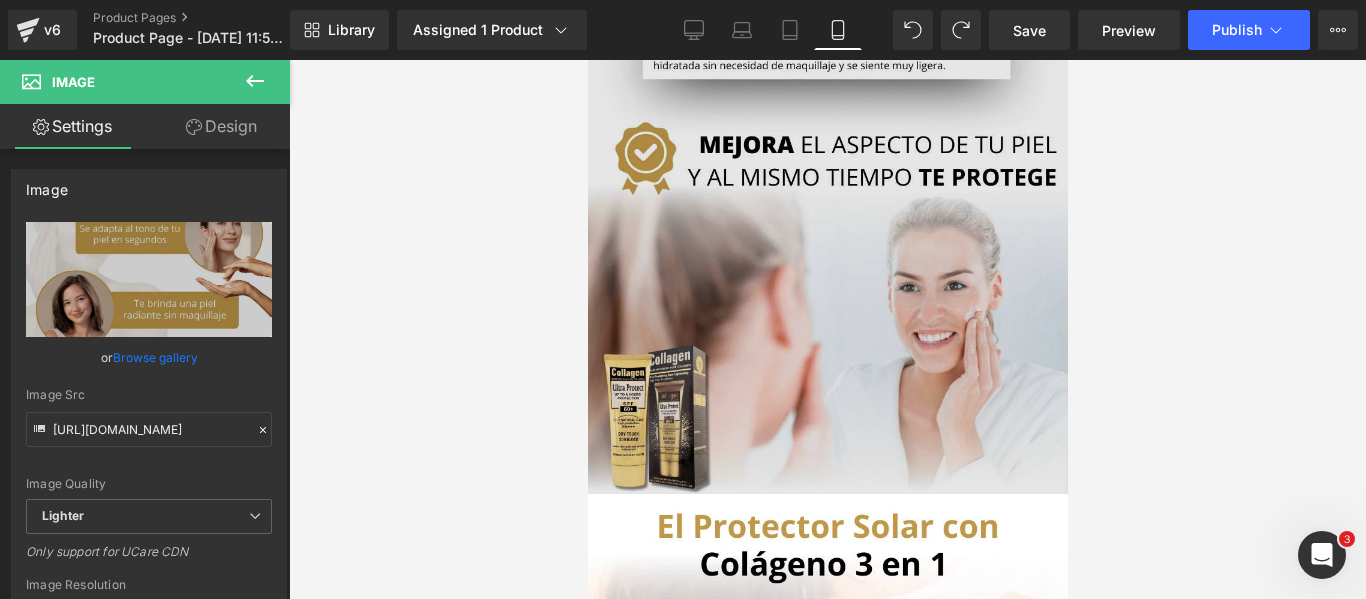 click at bounding box center [827, 110] 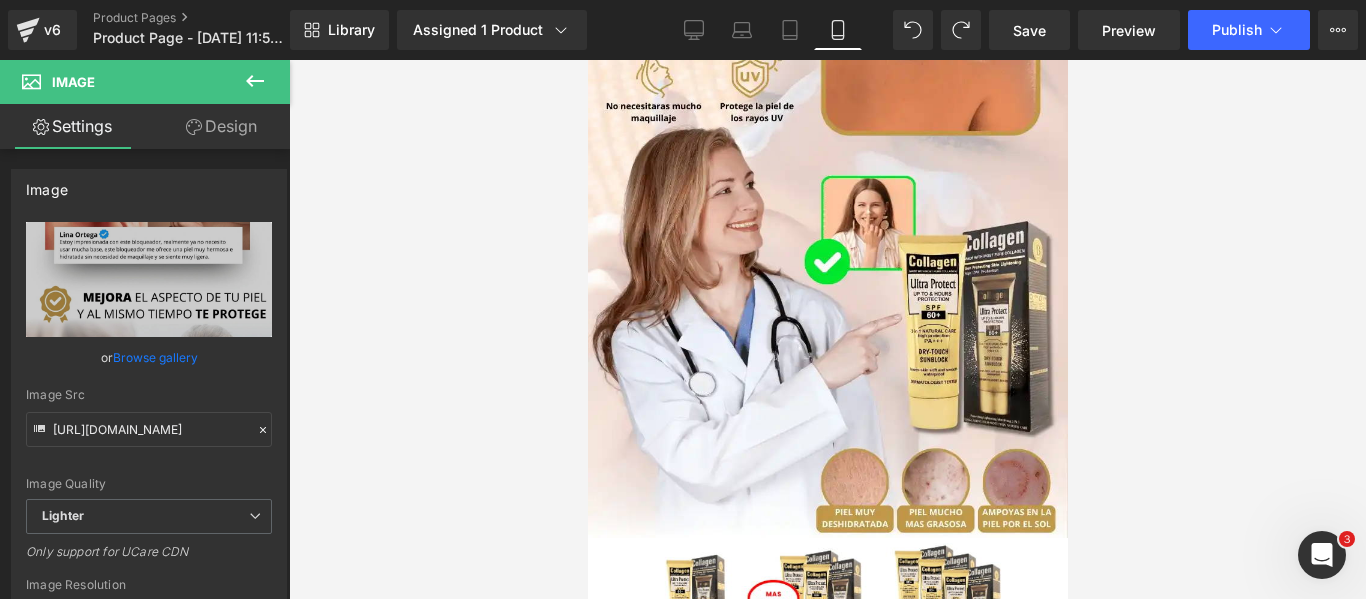 scroll, scrollTop: 1398, scrollLeft: 0, axis: vertical 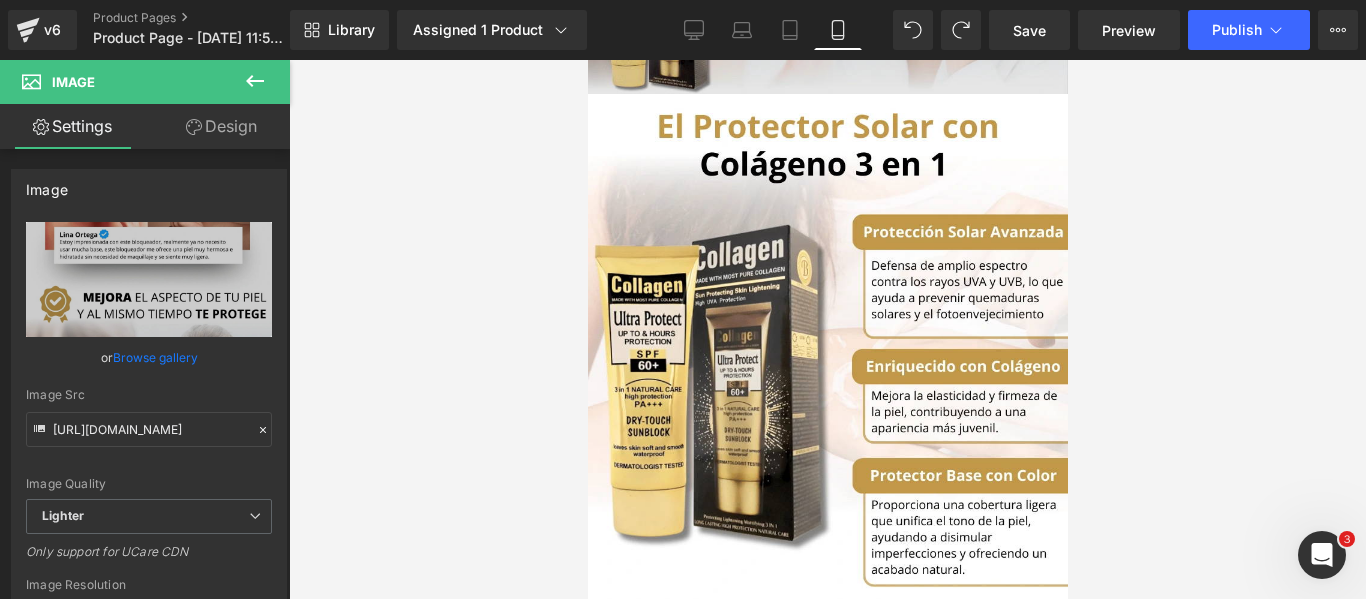 click at bounding box center [827, 346] 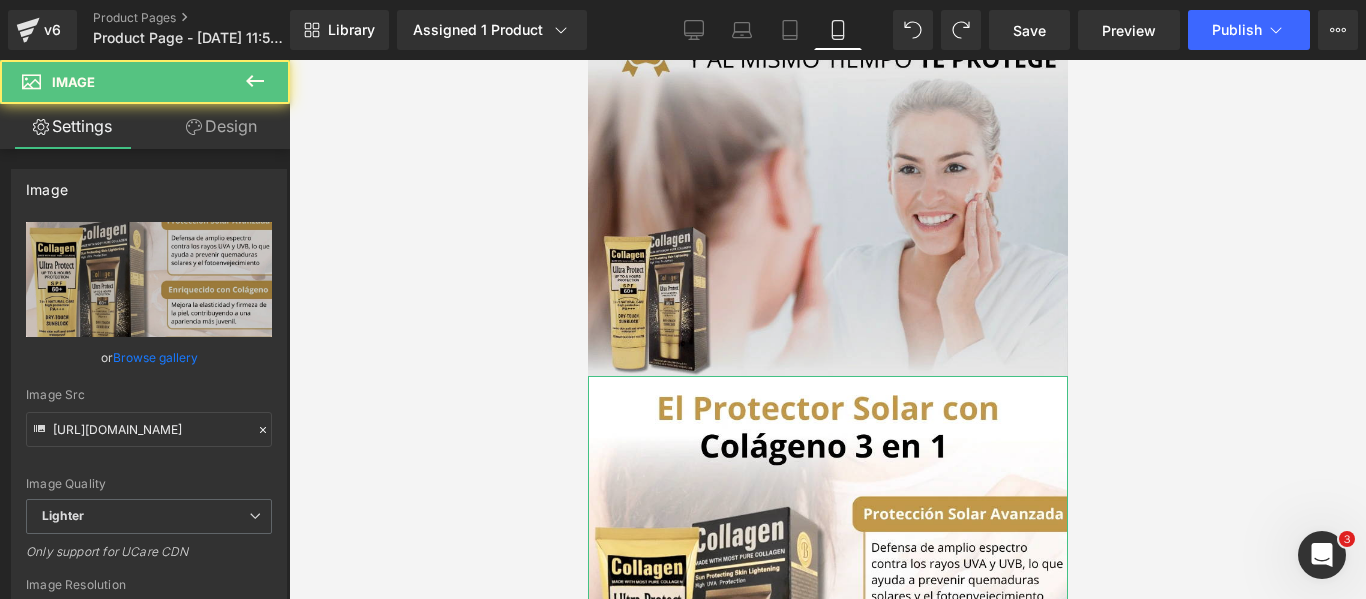 scroll, scrollTop: 2898, scrollLeft: 0, axis: vertical 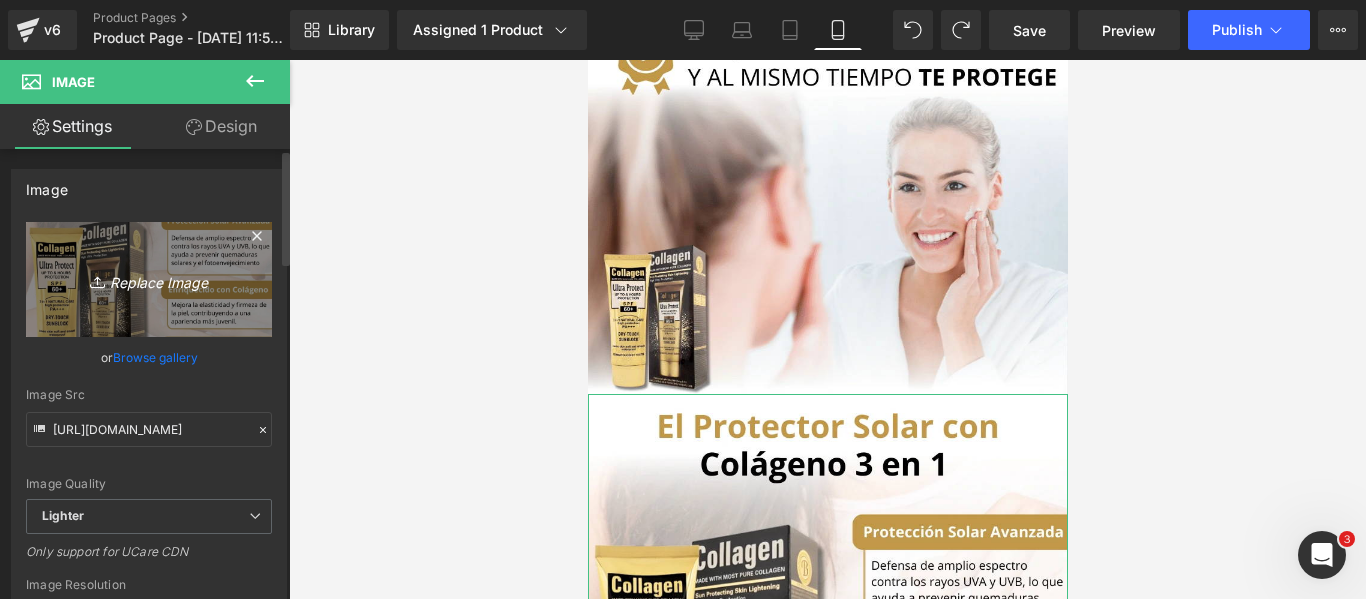 click on "Replace Image" at bounding box center (149, 279) 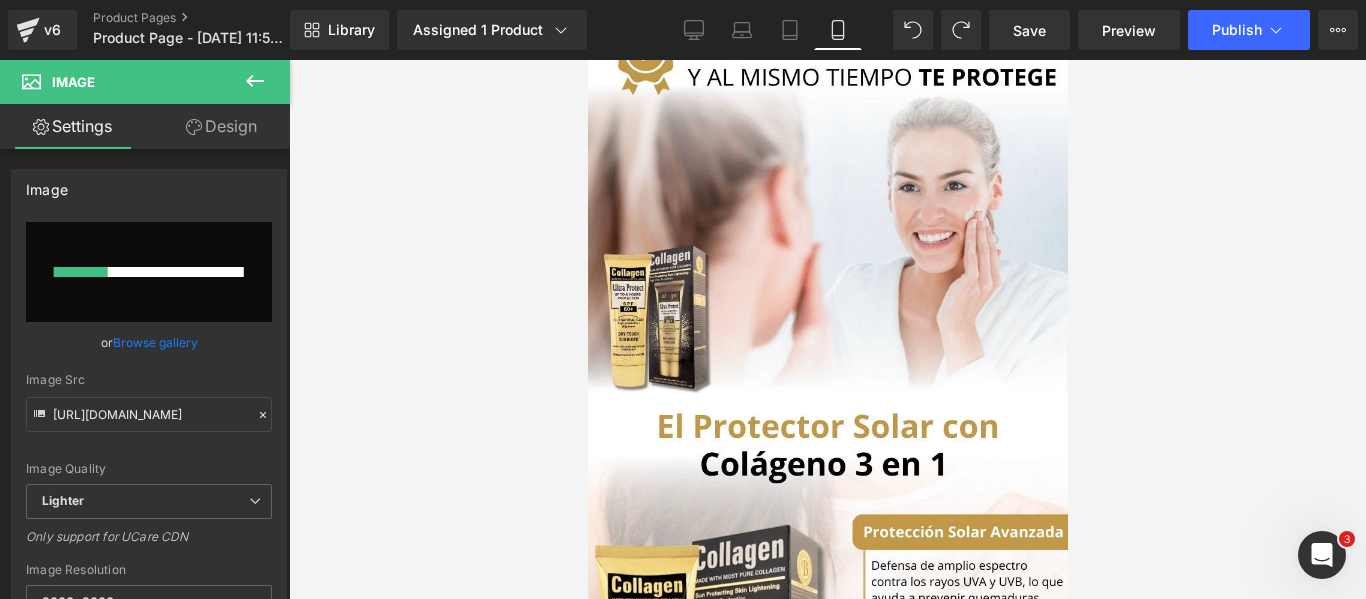type 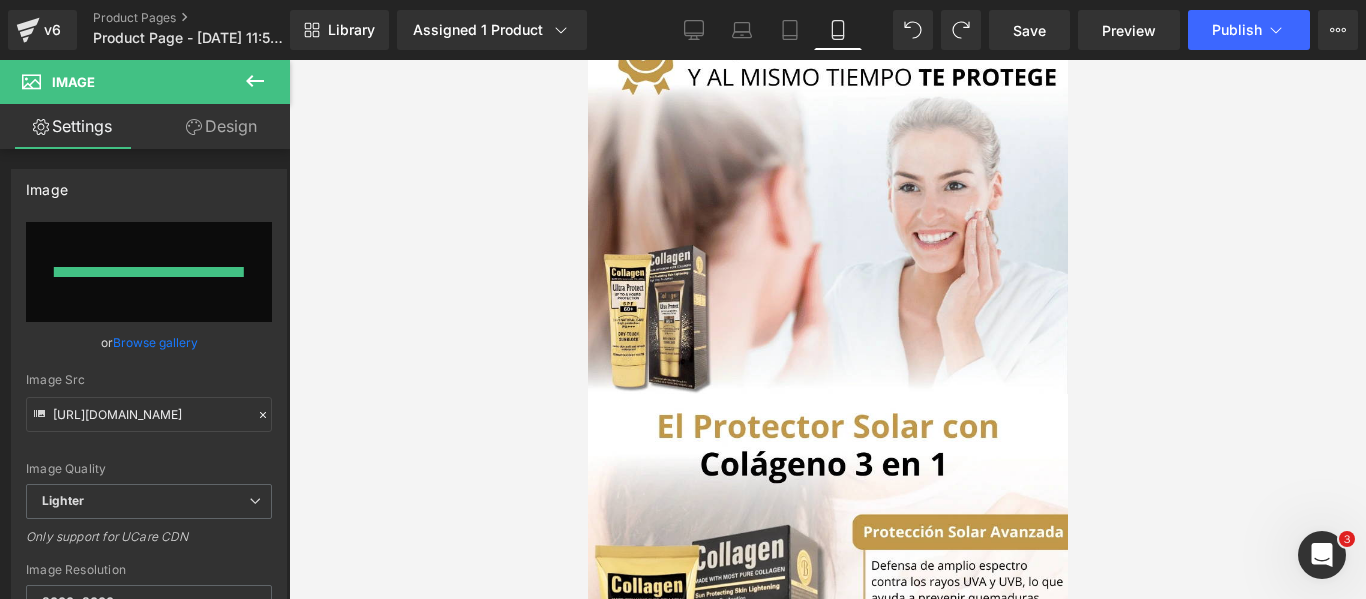 type on "[URL][DOMAIN_NAME]" 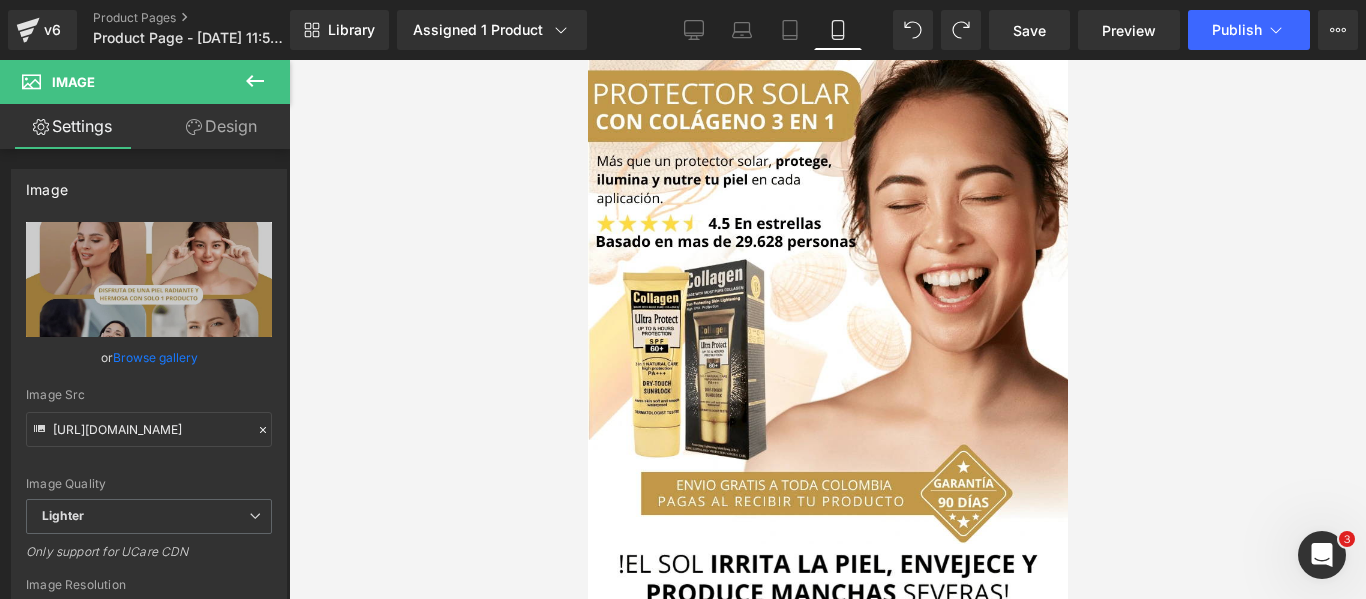 scroll, scrollTop: 0, scrollLeft: 0, axis: both 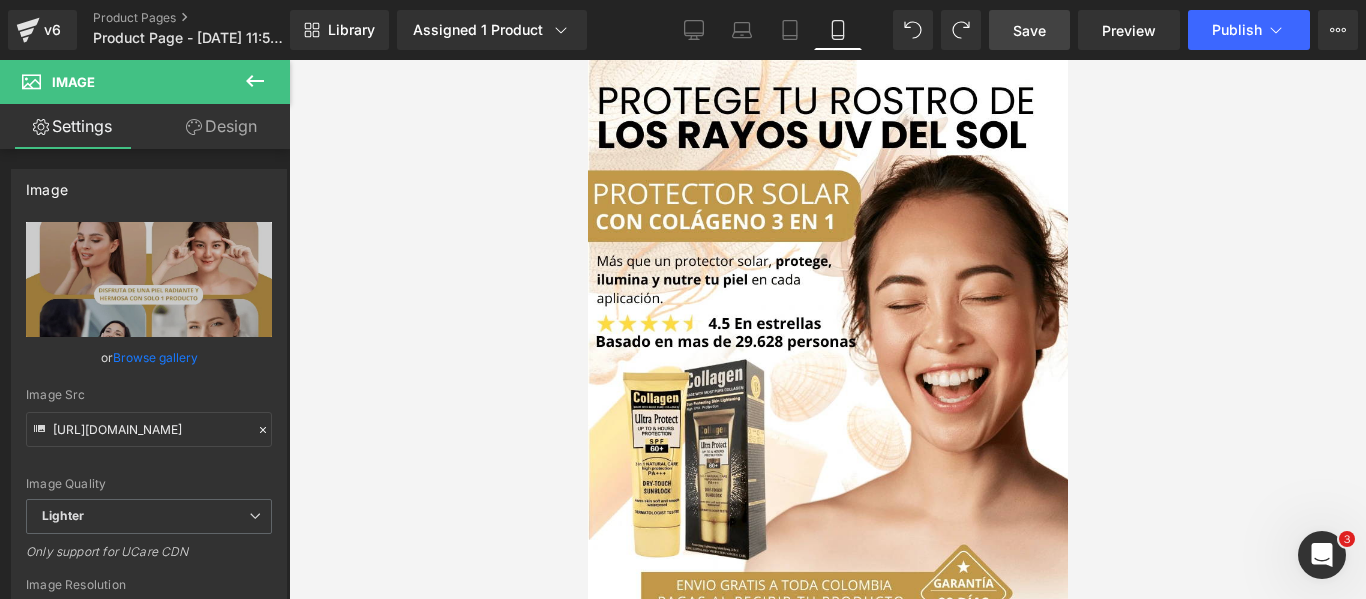 click on "Save" at bounding box center [1029, 30] 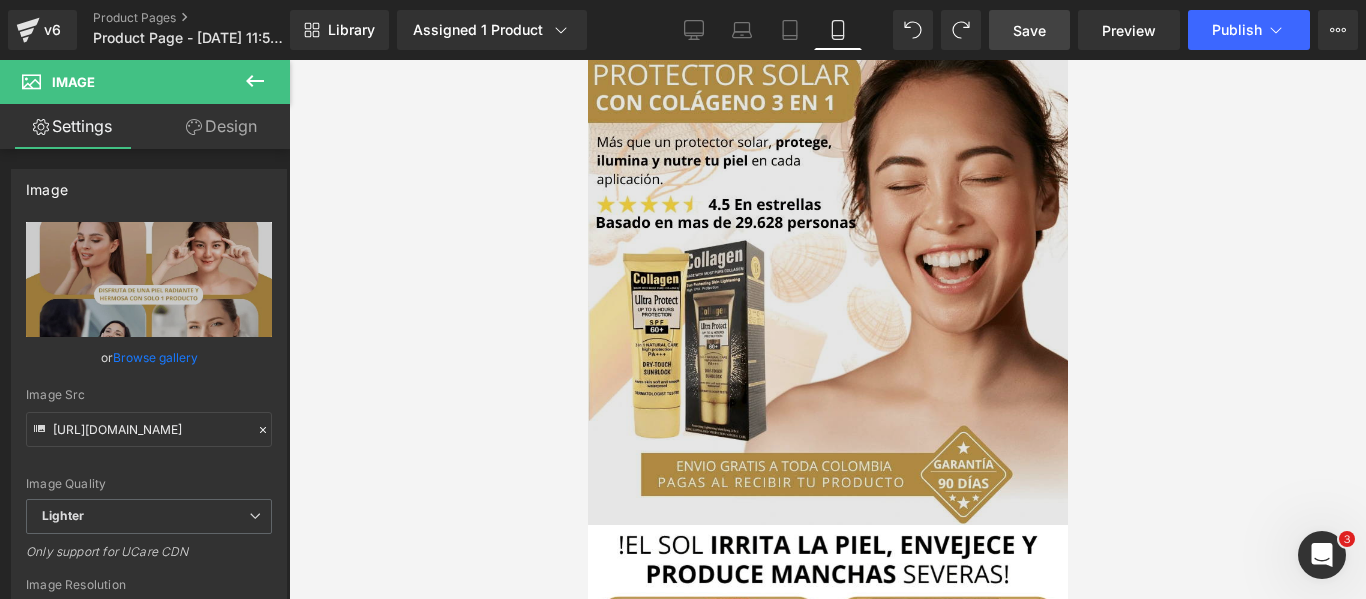 scroll, scrollTop: 0, scrollLeft: 0, axis: both 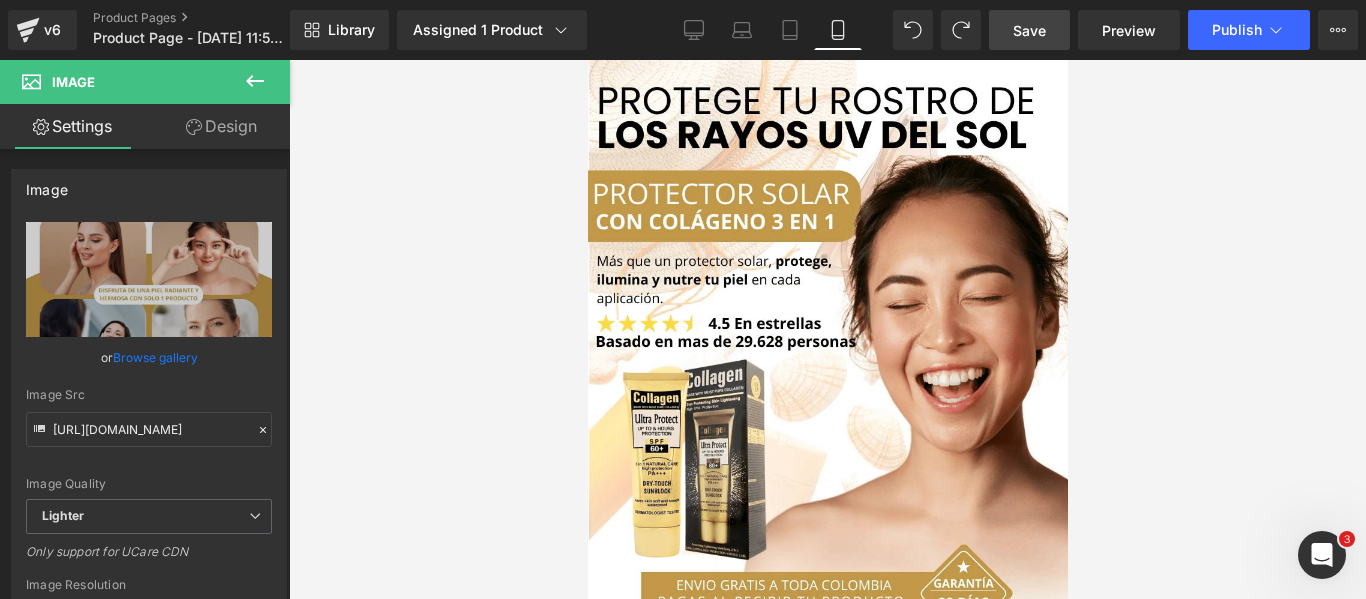 click on "Save" at bounding box center [1029, 30] 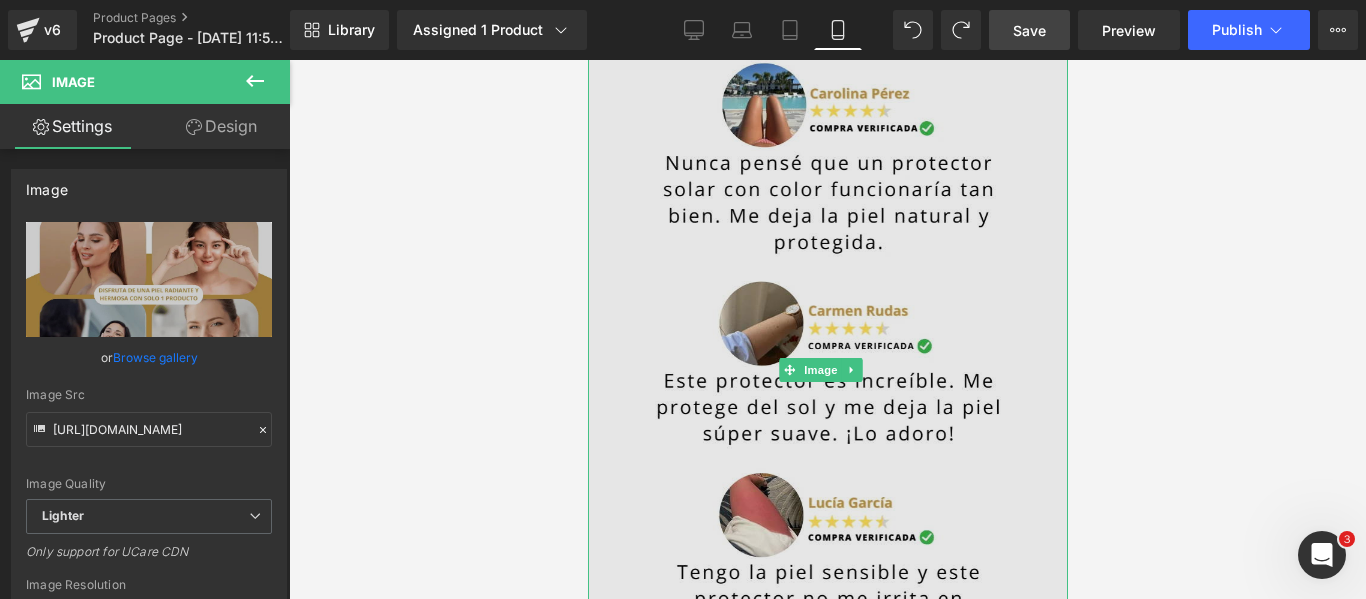 scroll, scrollTop: 4500, scrollLeft: 0, axis: vertical 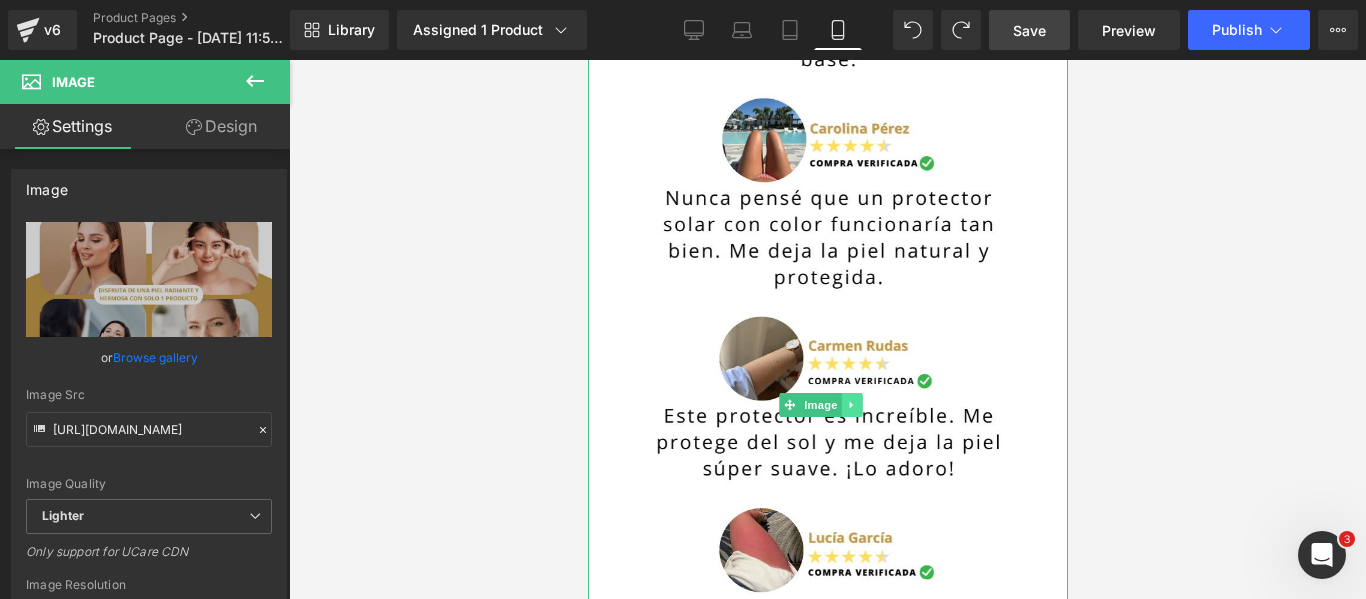 click 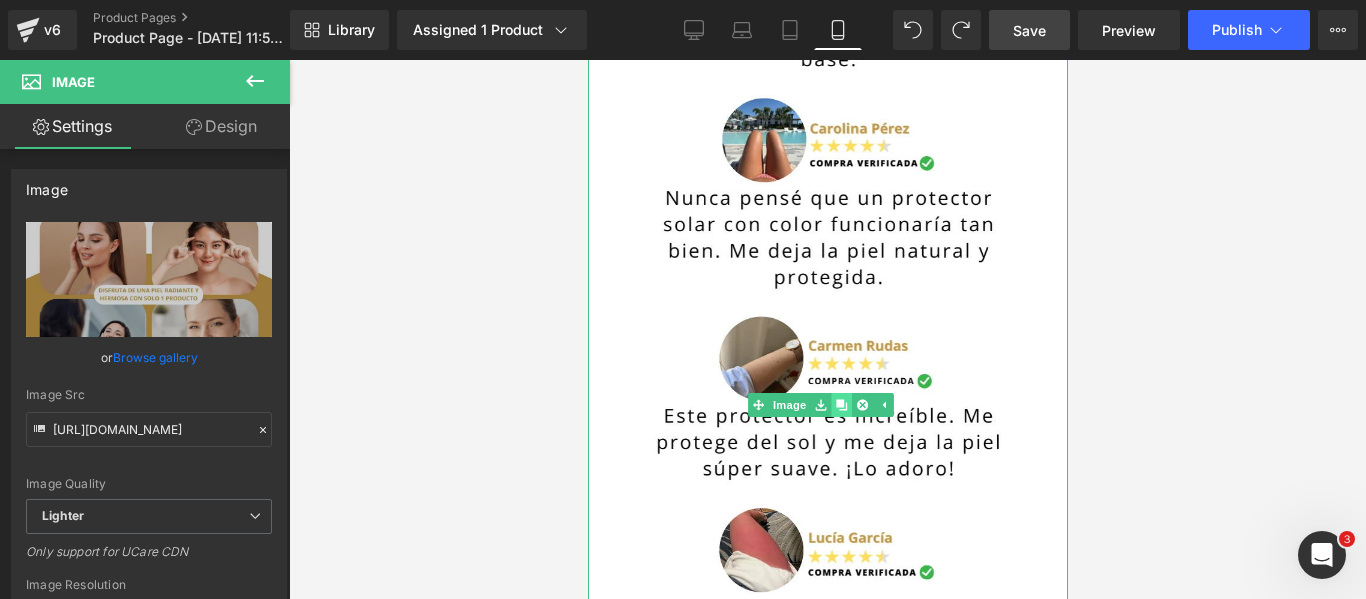 click at bounding box center [840, 405] 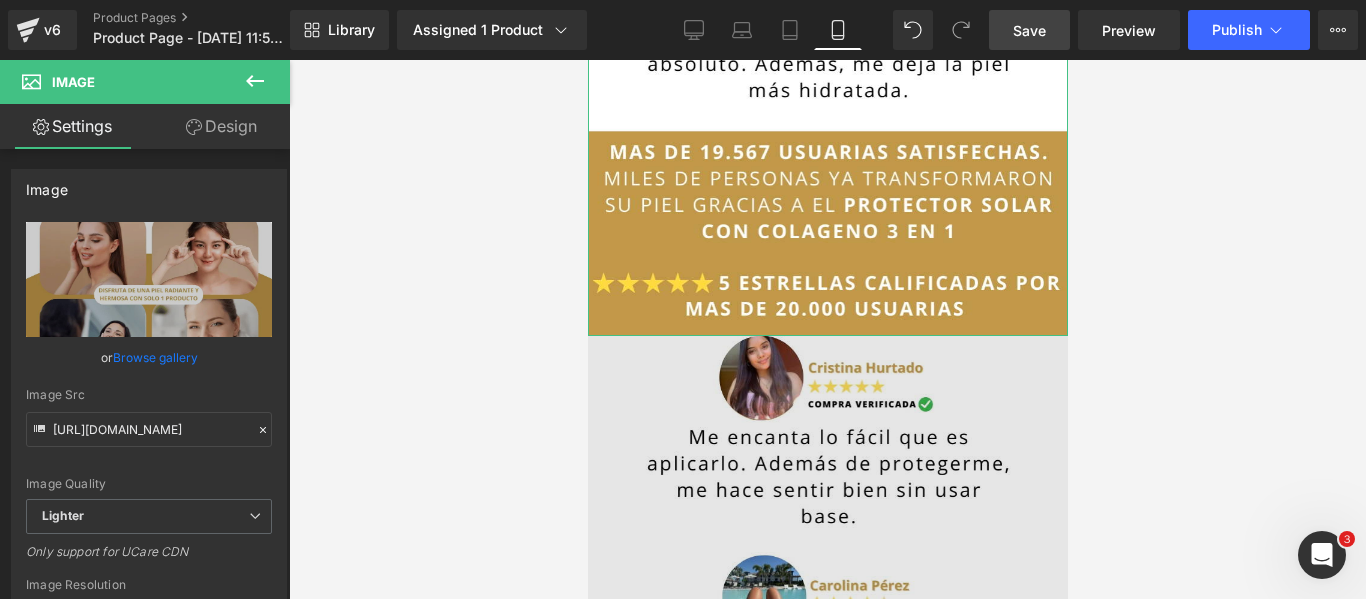 scroll, scrollTop: 5129, scrollLeft: 0, axis: vertical 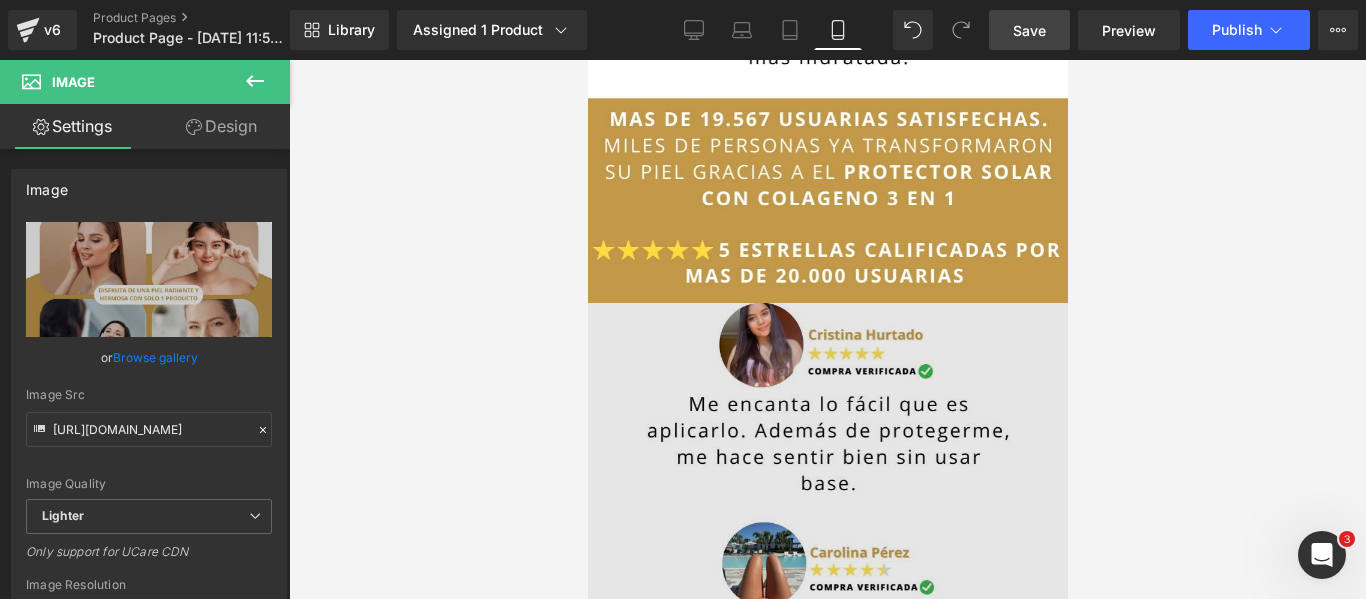 click at bounding box center (827, 829) 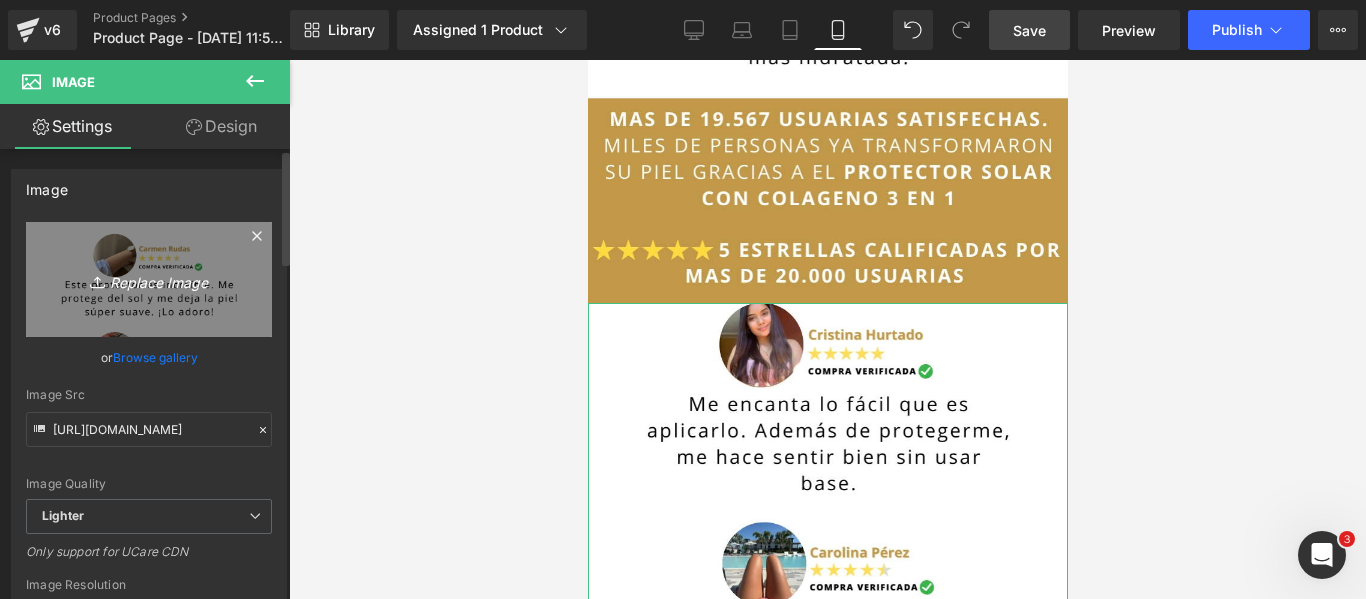 click on "Replace Image" at bounding box center [149, 279] 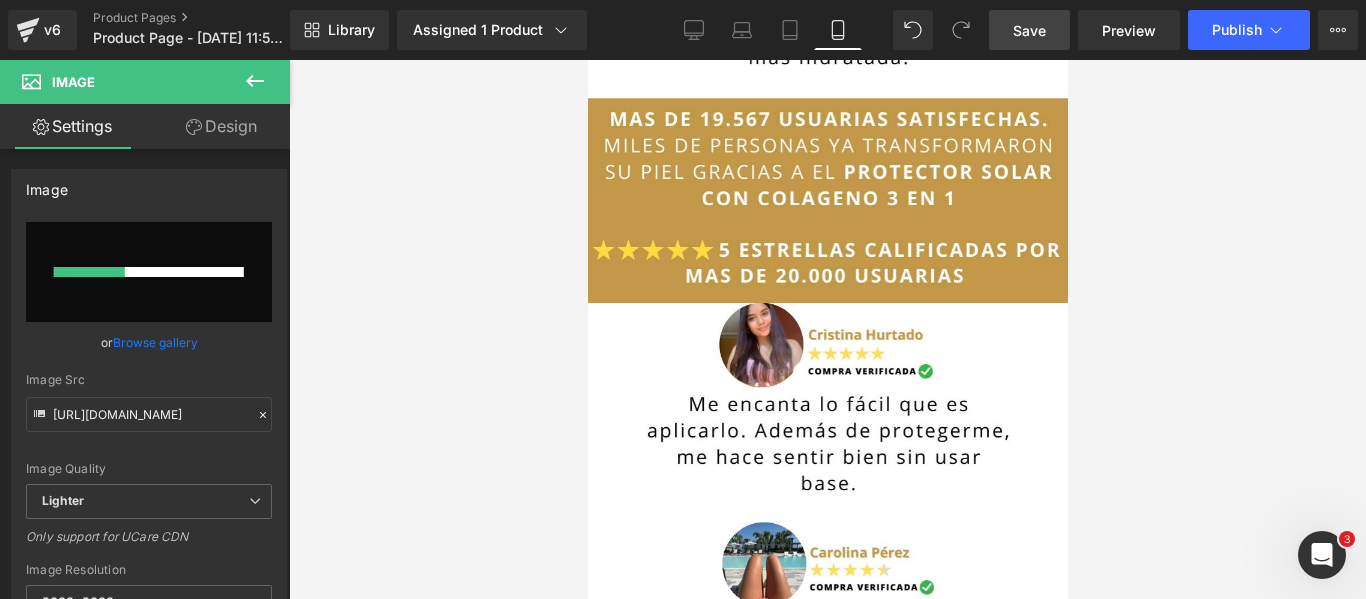 type 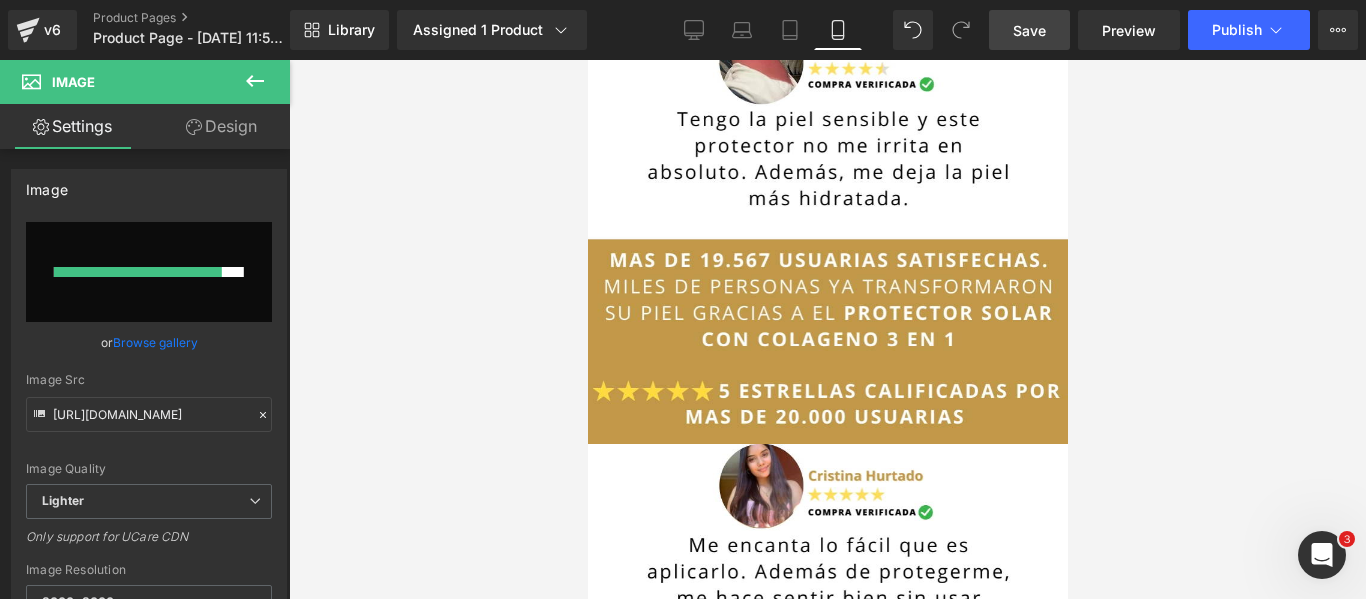 scroll, scrollTop: 5329, scrollLeft: 0, axis: vertical 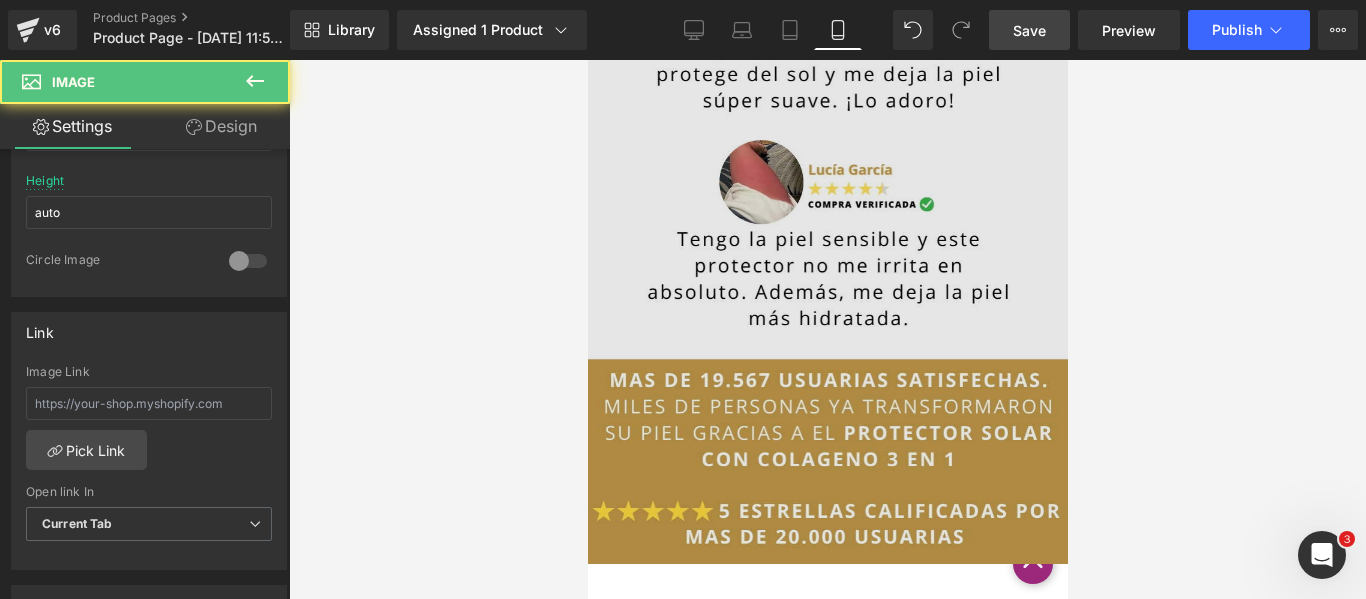 click at bounding box center [827, 37] 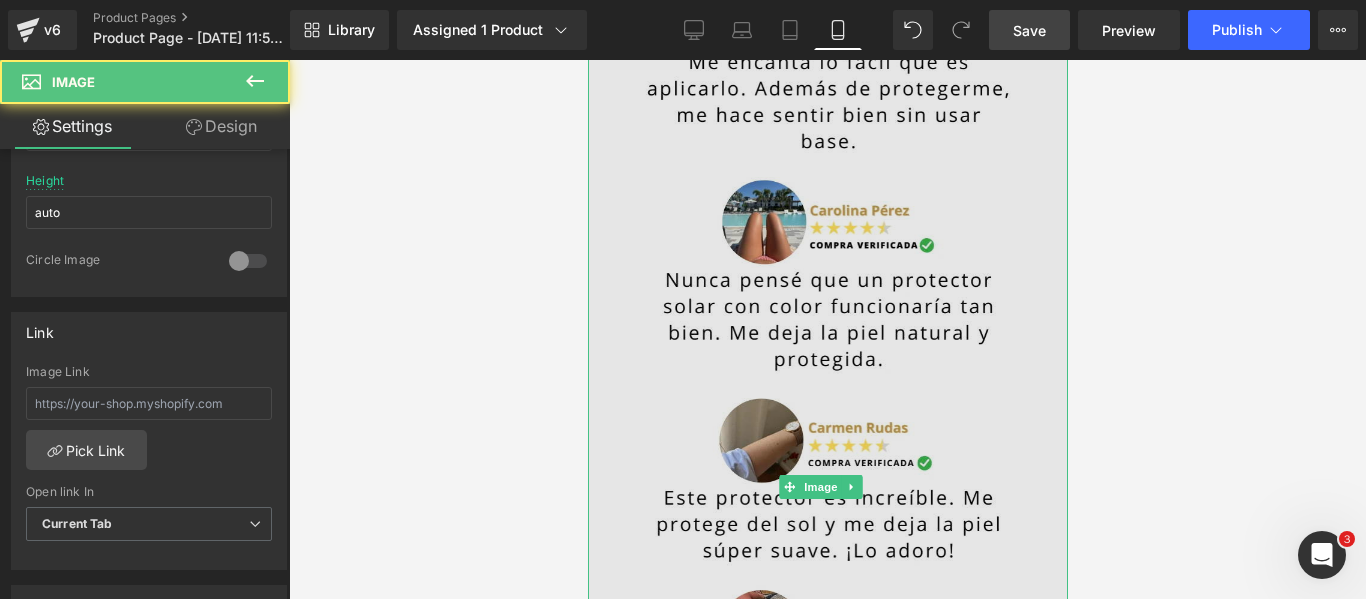 scroll, scrollTop: 5421, scrollLeft: 0, axis: vertical 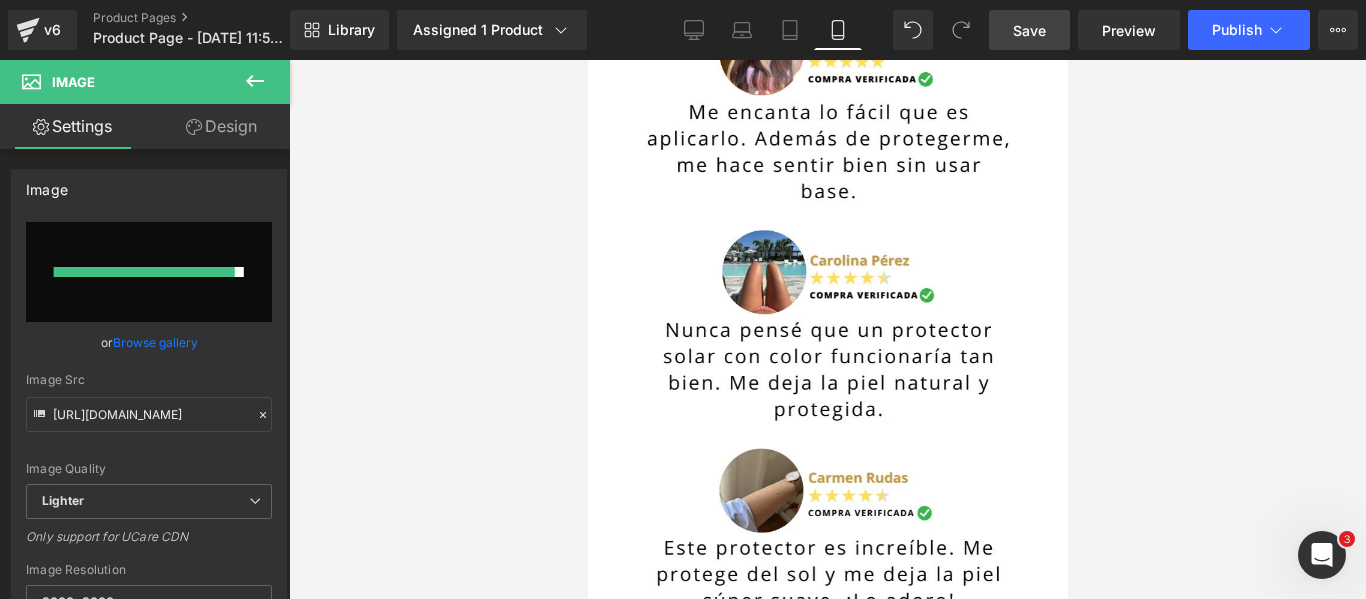 click on "Save" at bounding box center (1029, 30) 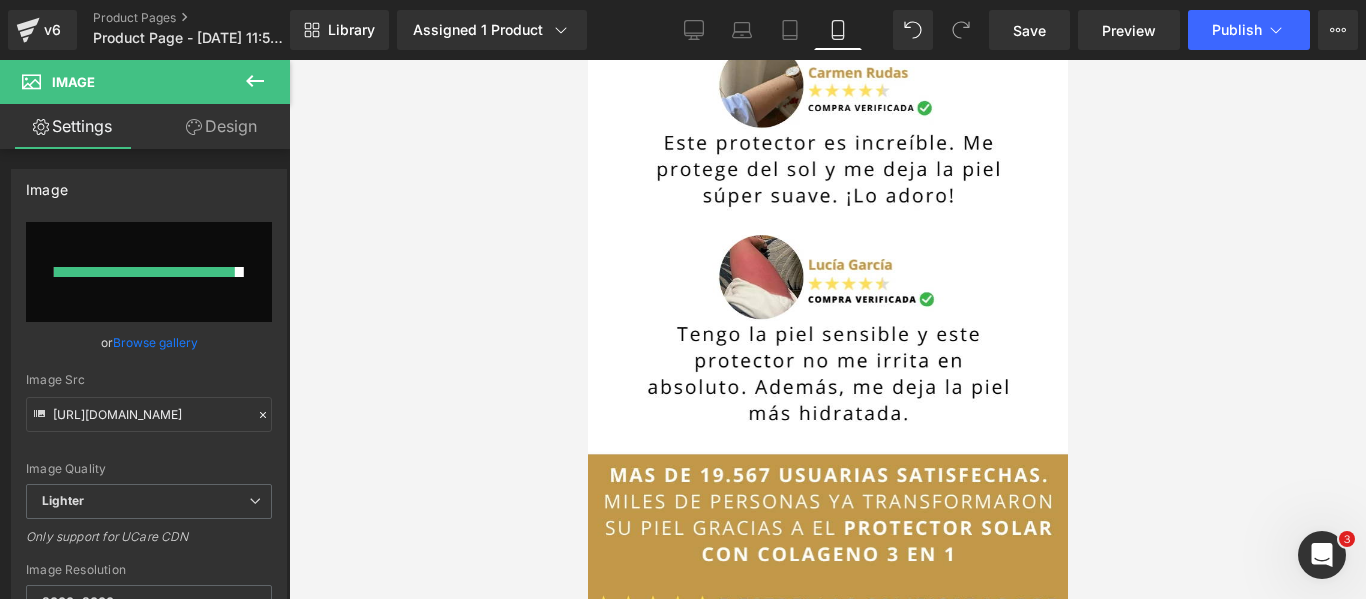 scroll, scrollTop: 4521, scrollLeft: 0, axis: vertical 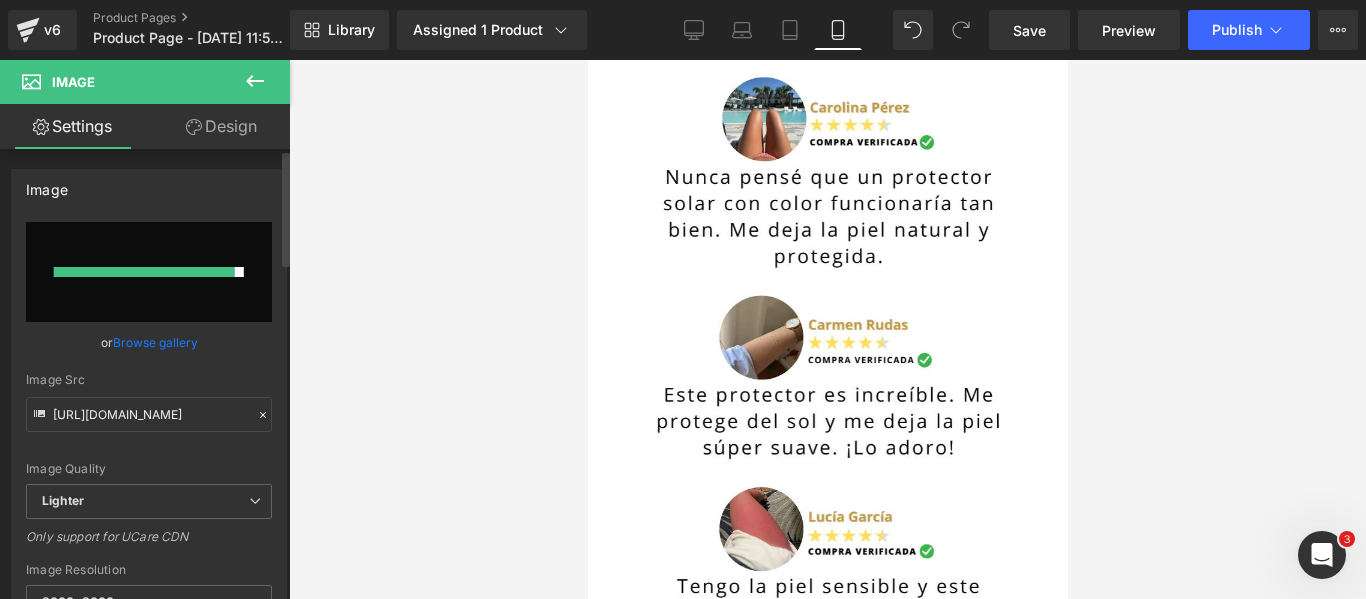 click at bounding box center [149, 272] 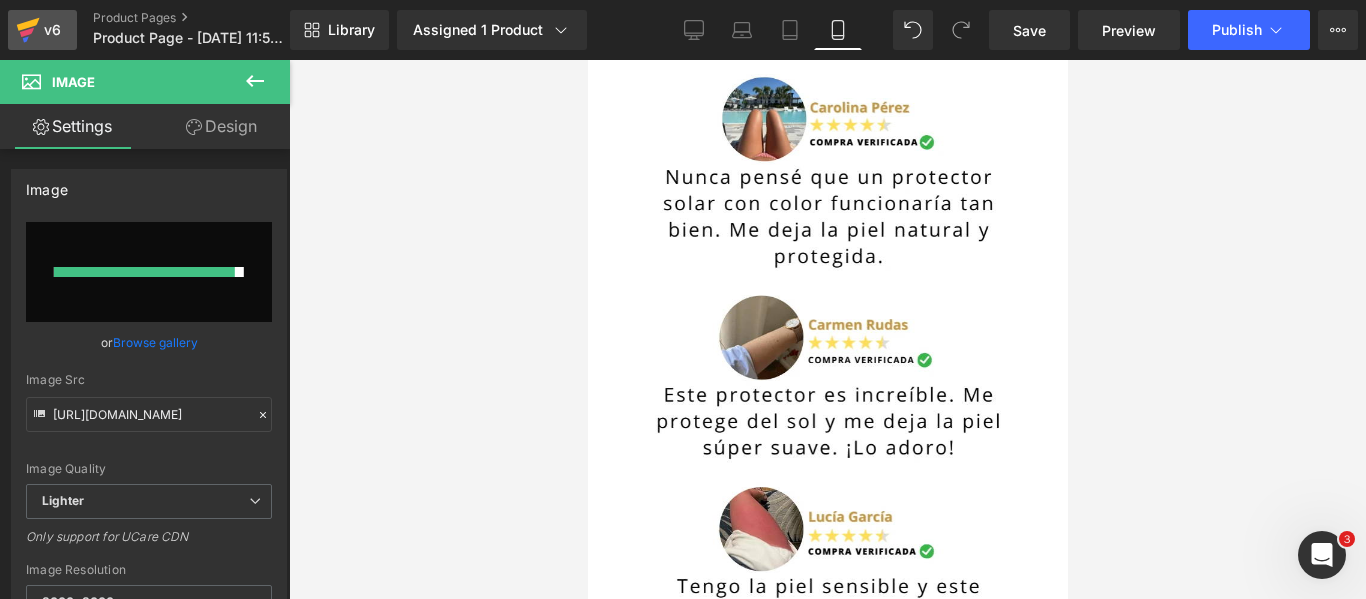 click 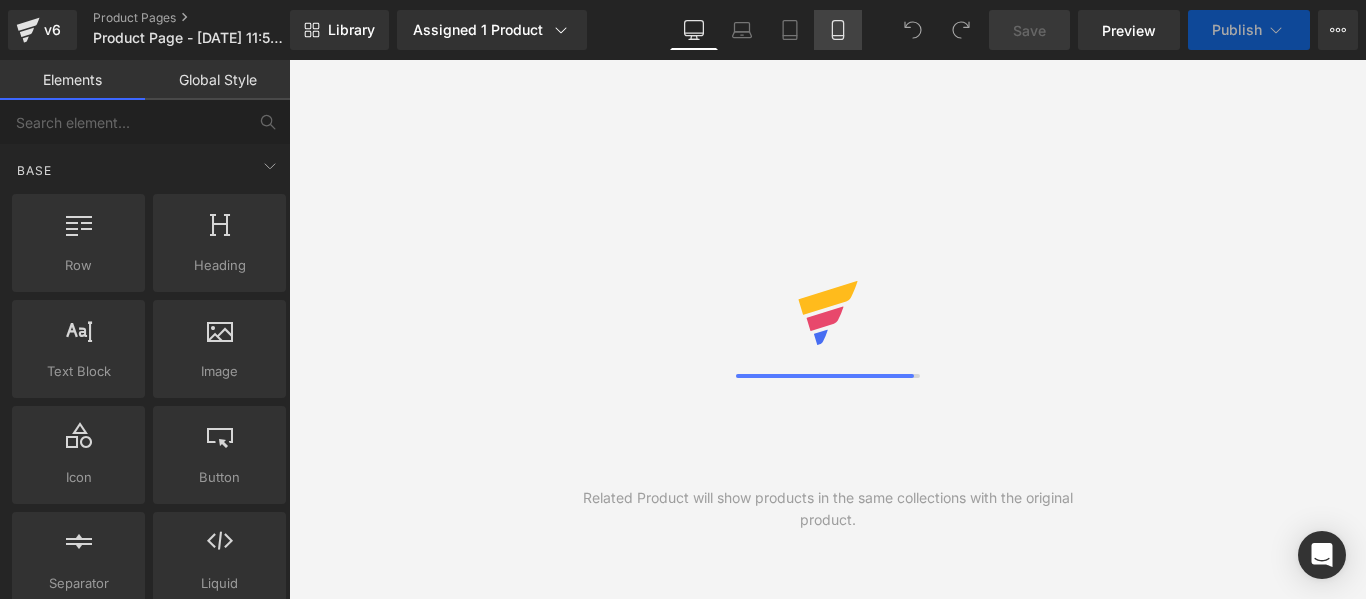 click 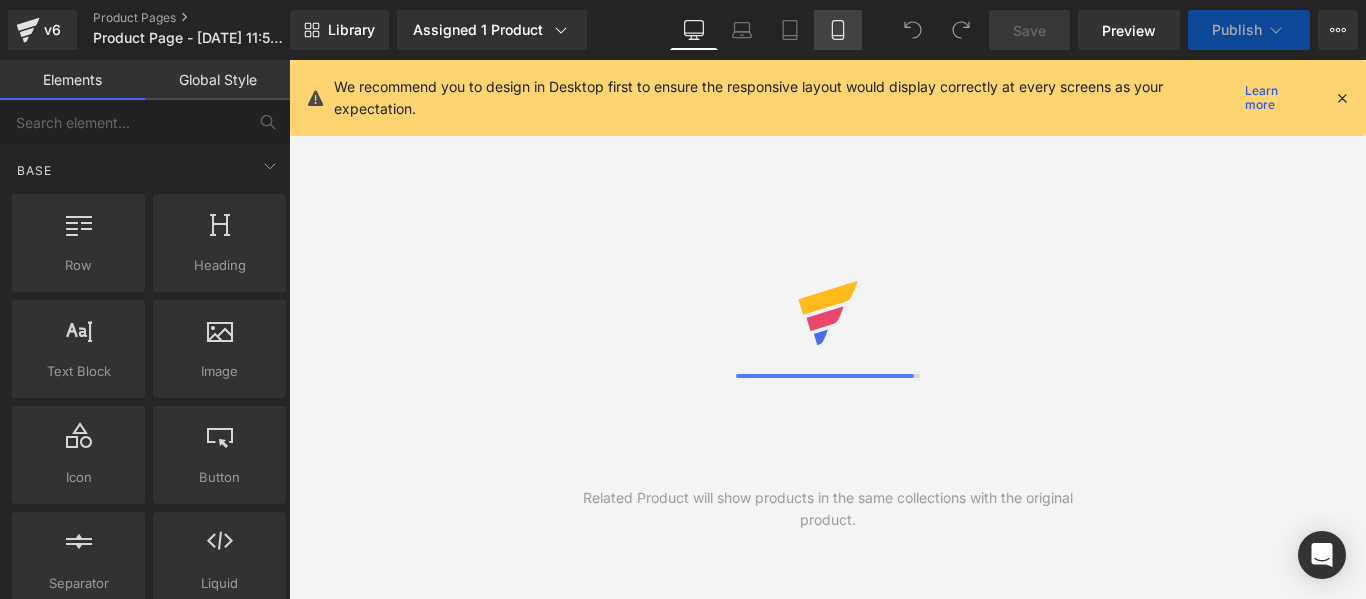 scroll, scrollTop: 0, scrollLeft: 0, axis: both 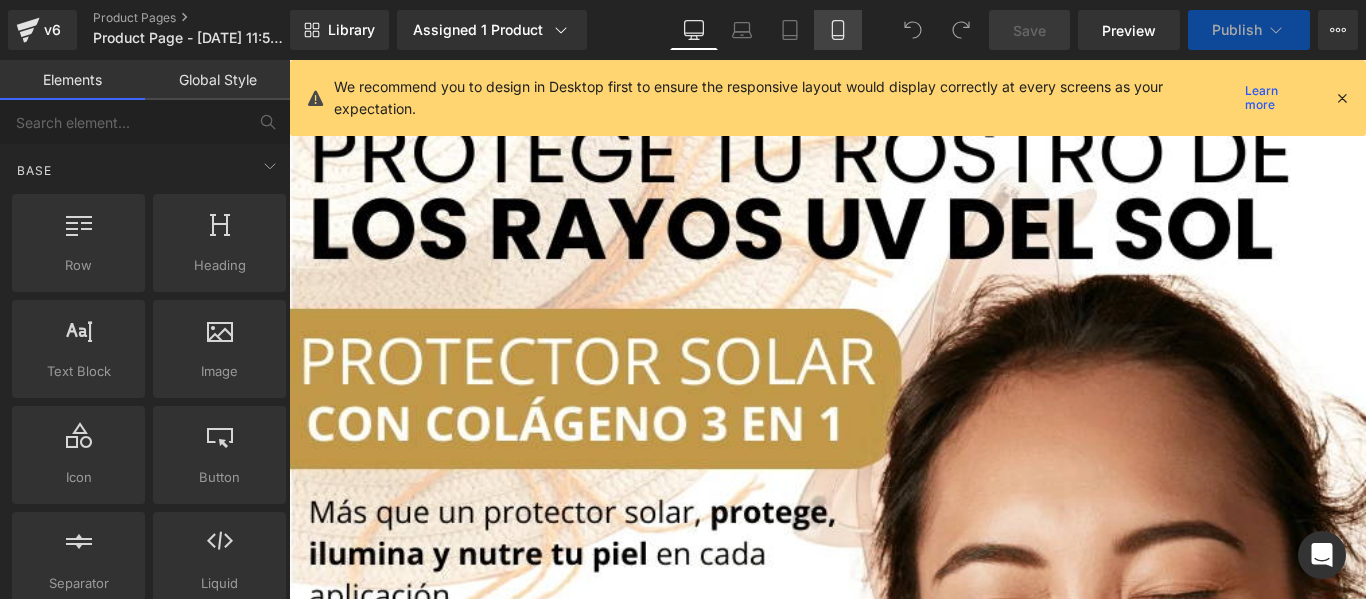 click 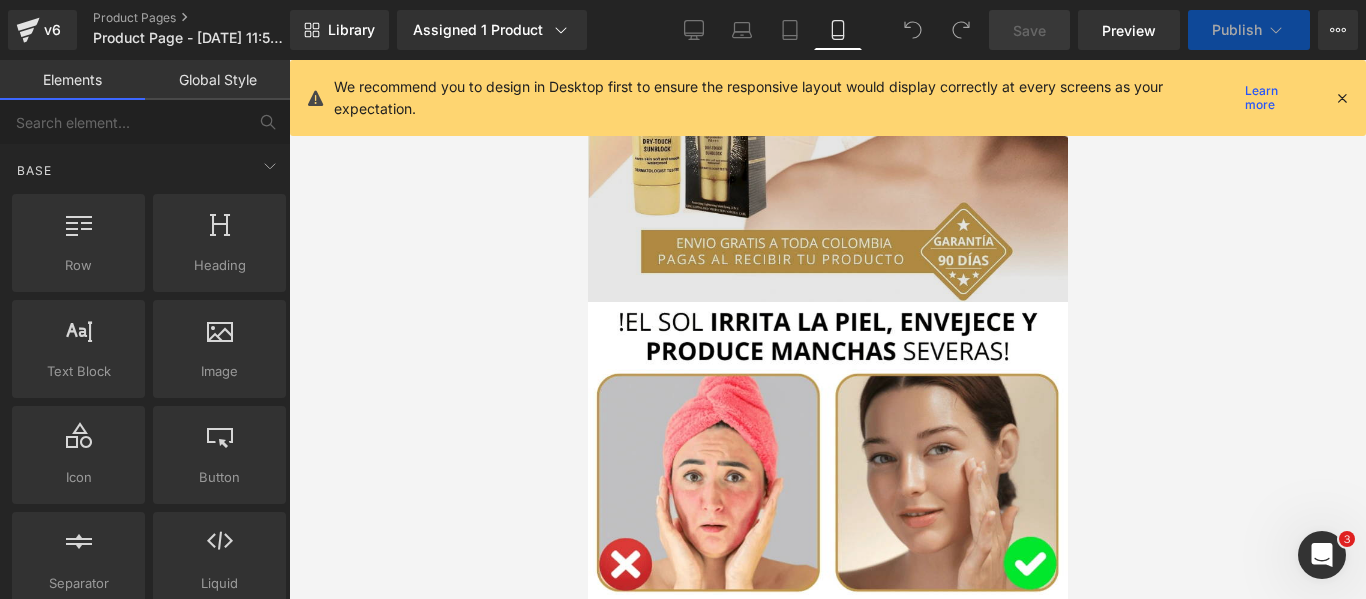 scroll, scrollTop: 500, scrollLeft: 0, axis: vertical 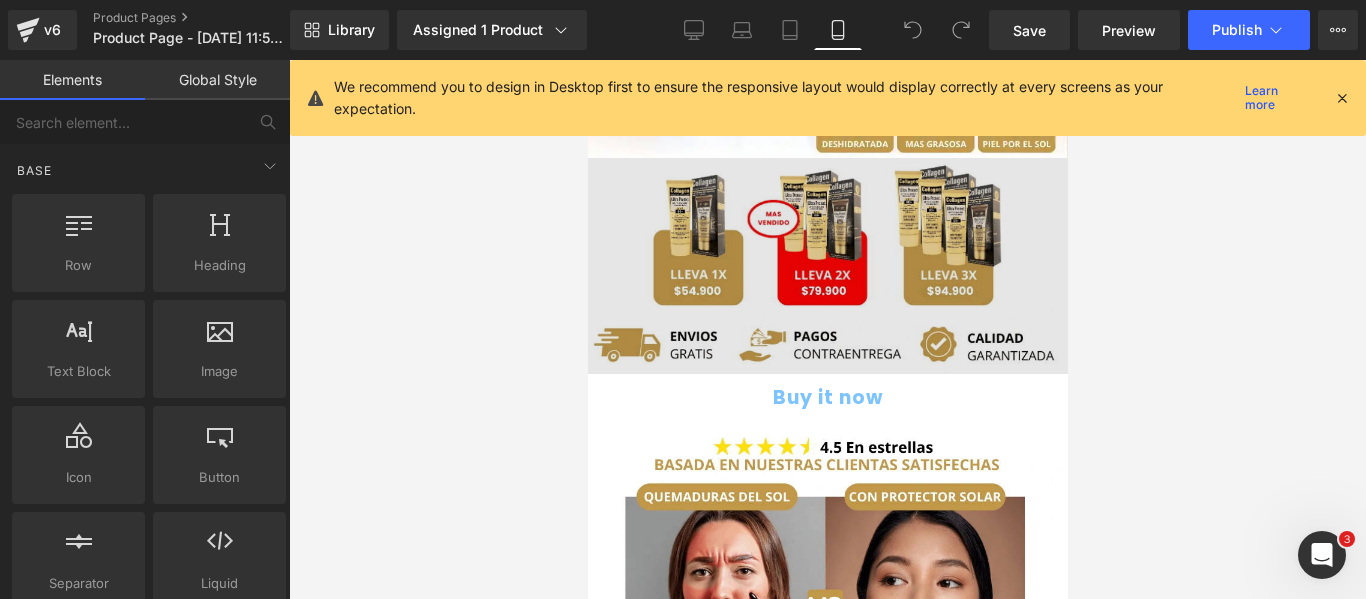 click at bounding box center (827, 266) 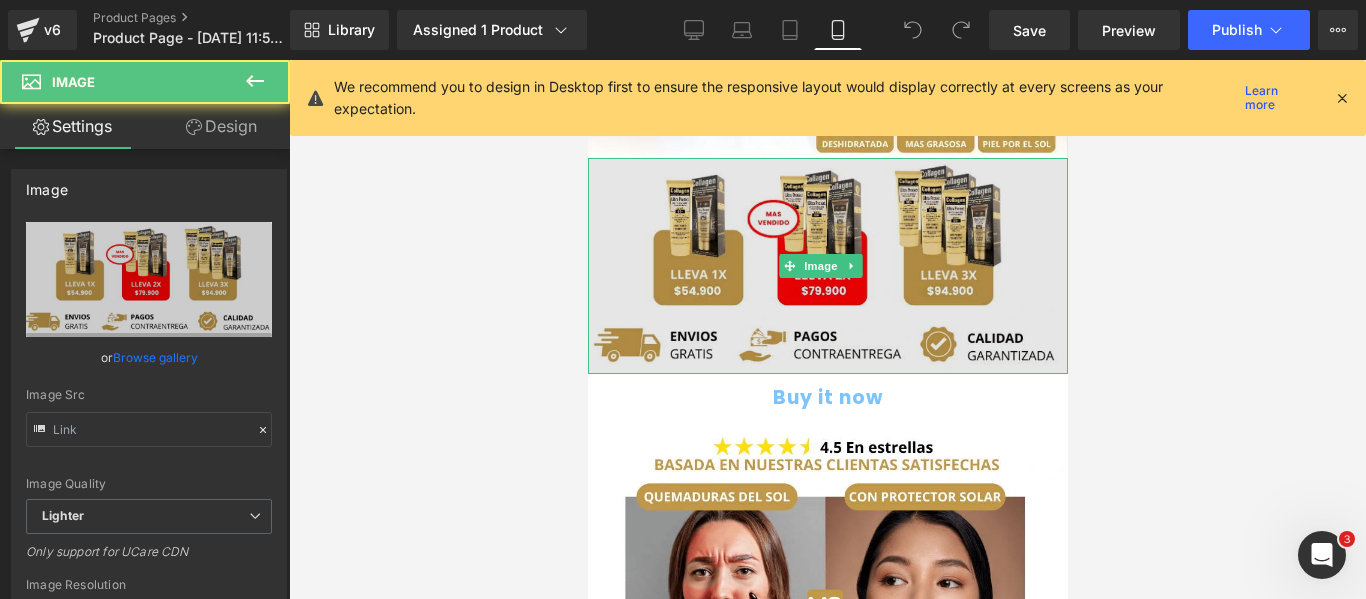 type on "[URL][DOMAIN_NAME]" 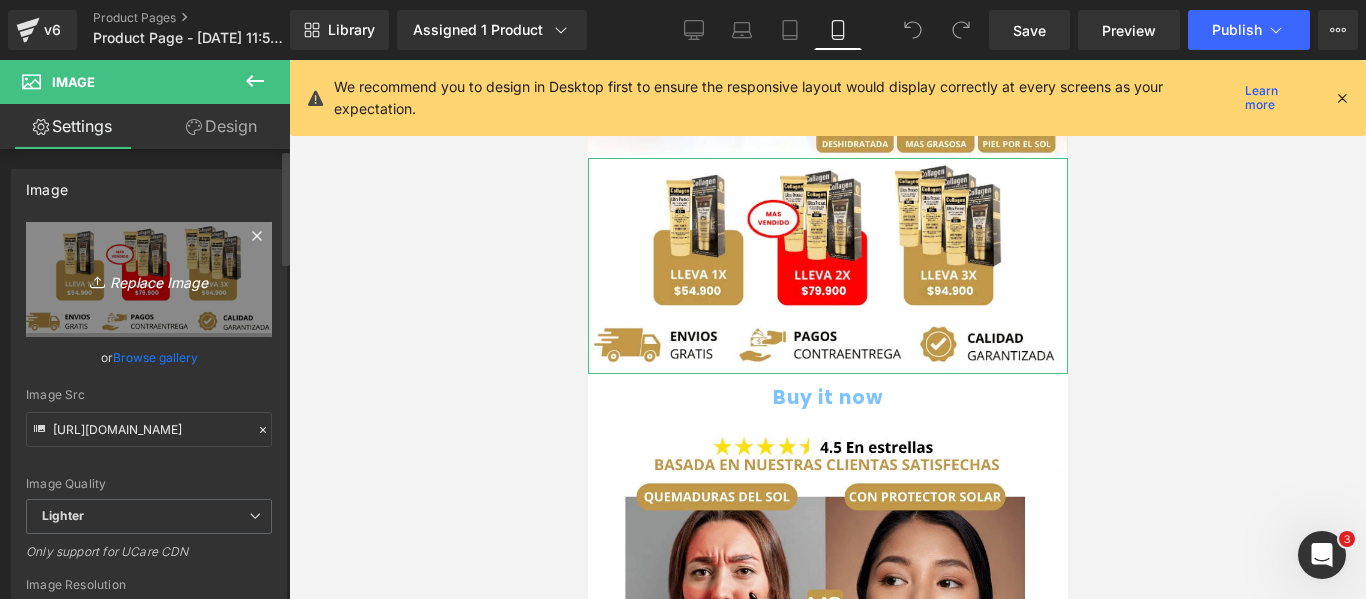 click on "Replace Image" at bounding box center [149, 279] 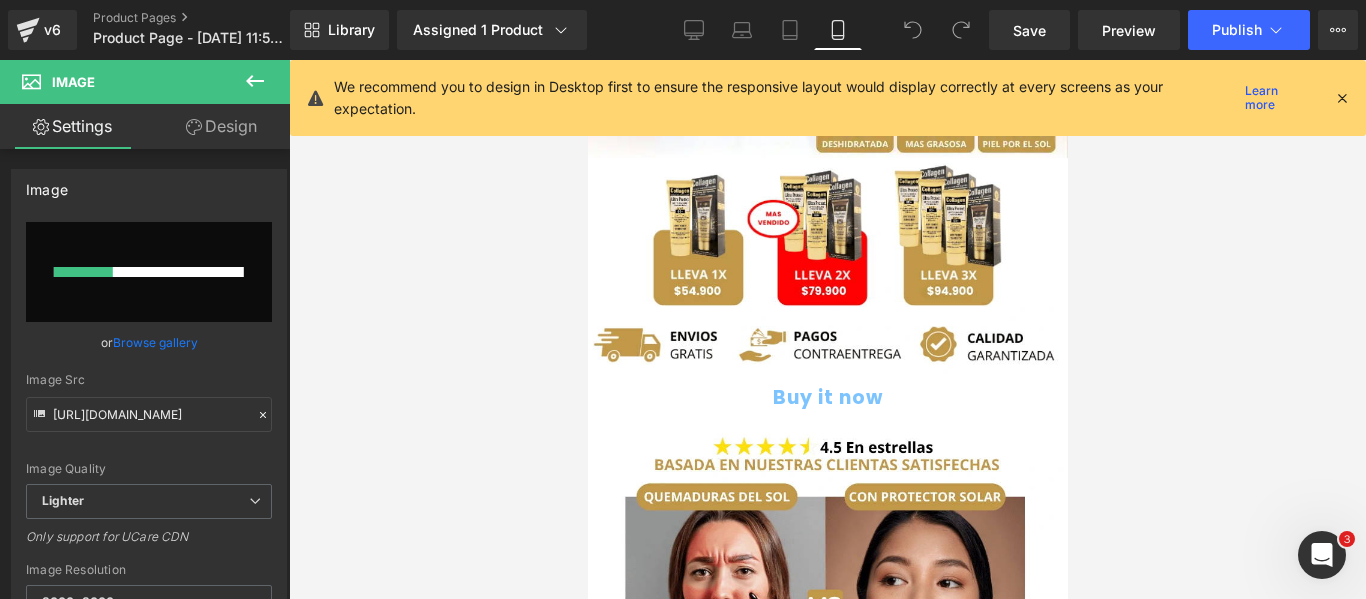 type 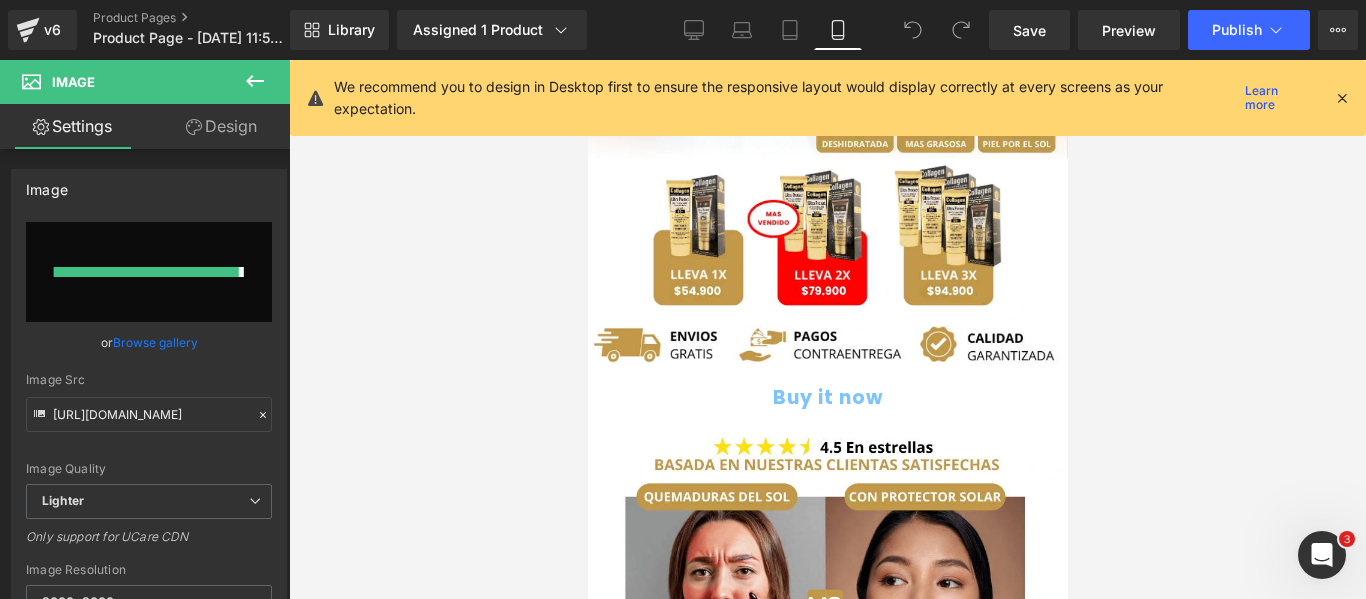 type on "https://ucarecdn.com/6e1dd050-2552-42eb-bed3-408c7f6c706b/-/format/auto/-/preview/3000x3000/-/quality/lighter/%C2%A1SUPER%20OFERTA%20SOLO%20POR%20HOY!%20_1_.webp" 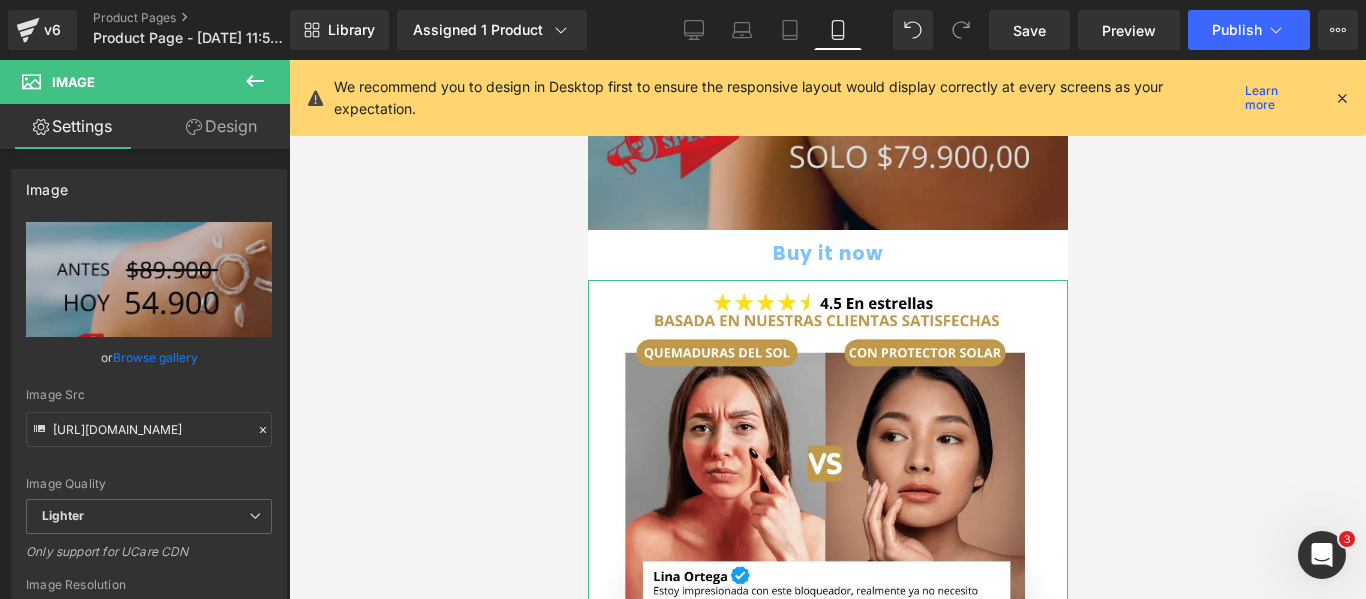 scroll, scrollTop: 2500, scrollLeft: 0, axis: vertical 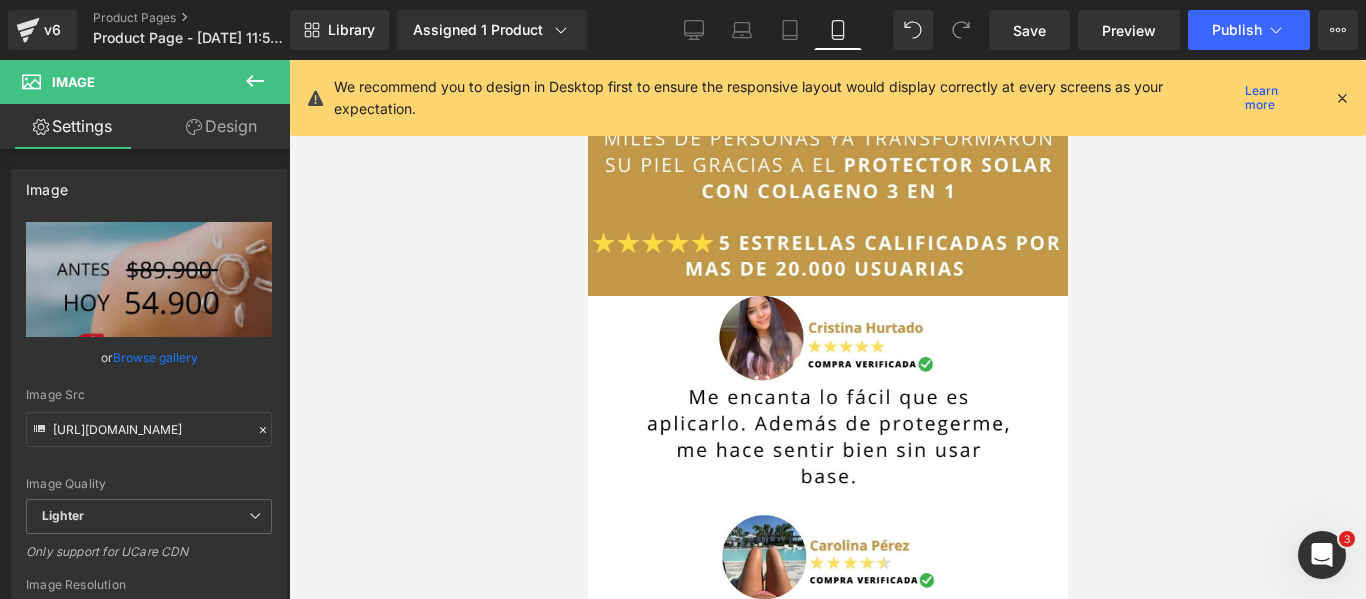 click at bounding box center [827, 822] 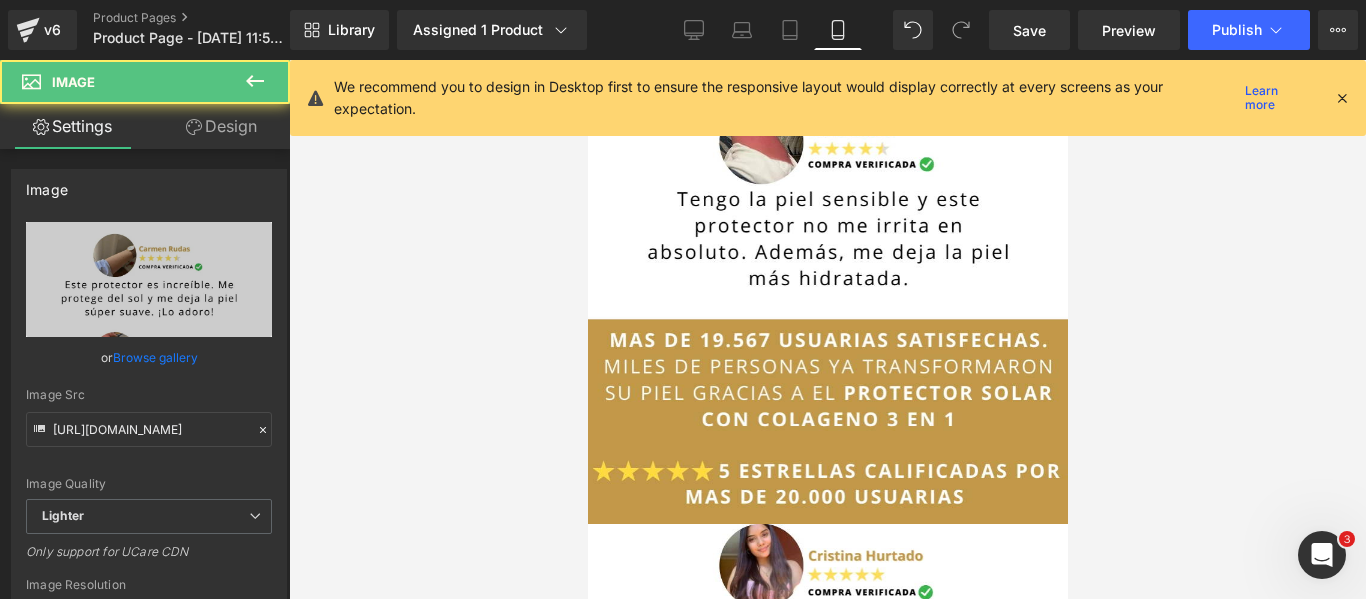 scroll, scrollTop: 5100, scrollLeft: 0, axis: vertical 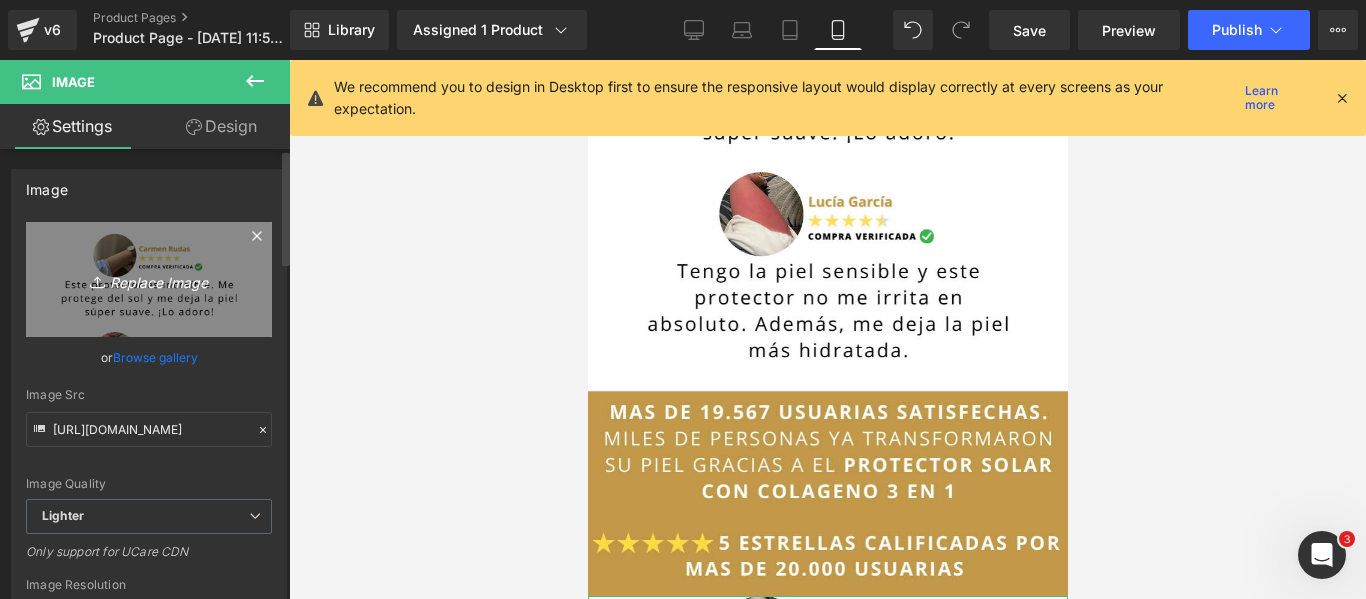 click on "Replace Image" at bounding box center (149, 279) 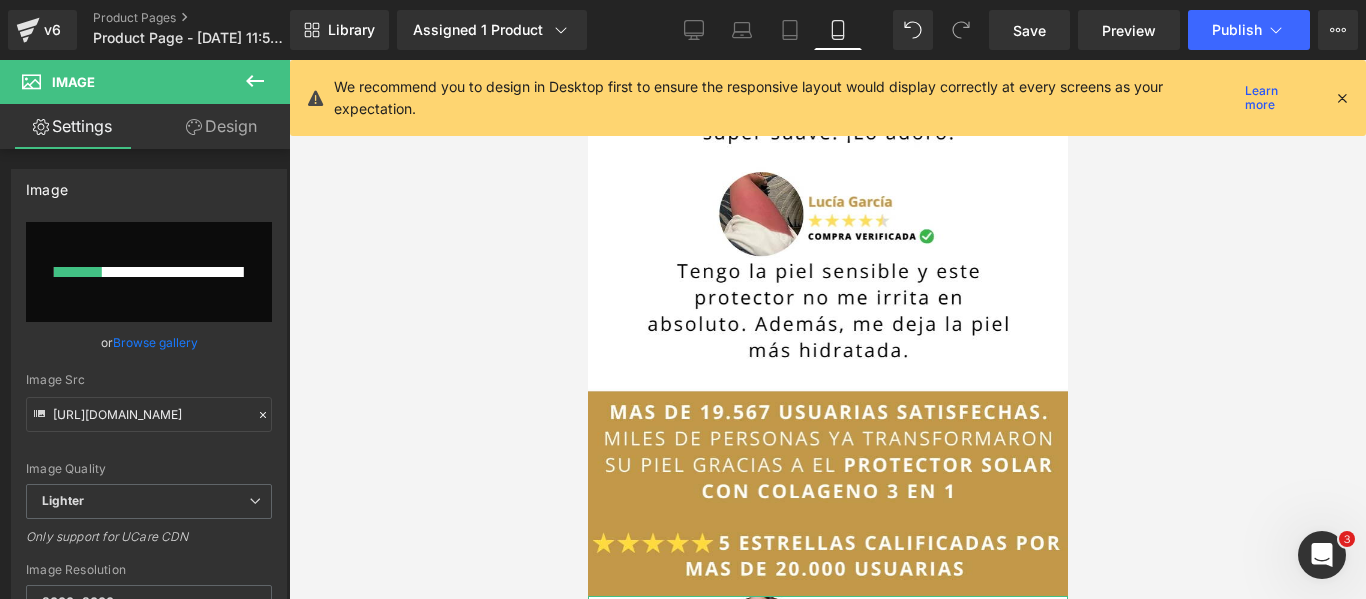 type 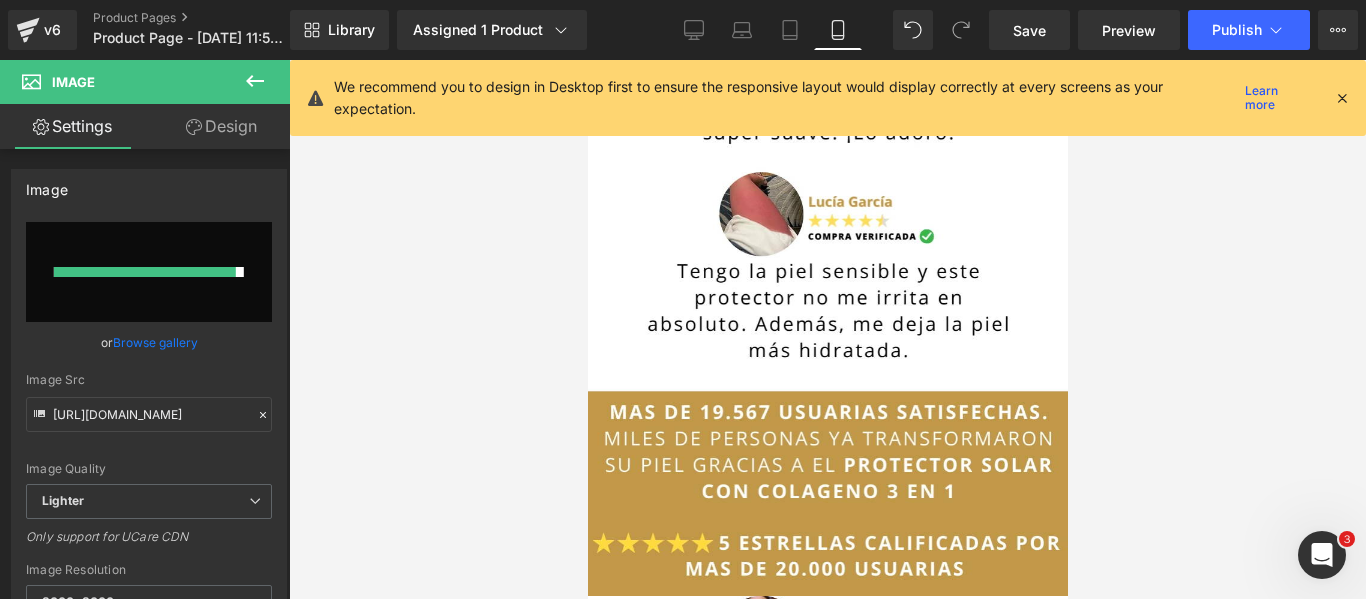 type on "https://ucarecdn.com/a7a3816a-4b6b-4e32-9868-4d76f666e16d/-/format/auto/-/preview/3000x3000/-/quality/lighter/imgi_12_1736919064-7%20-%20Copy-min.webp" 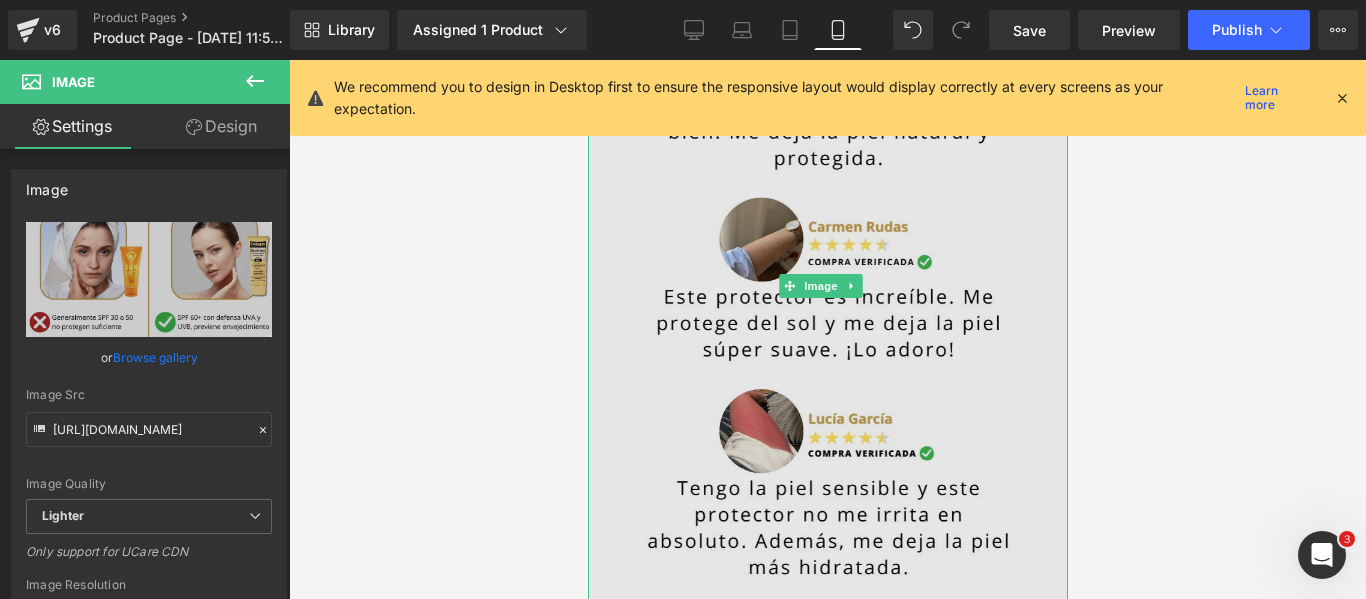 scroll, scrollTop: 4600, scrollLeft: 0, axis: vertical 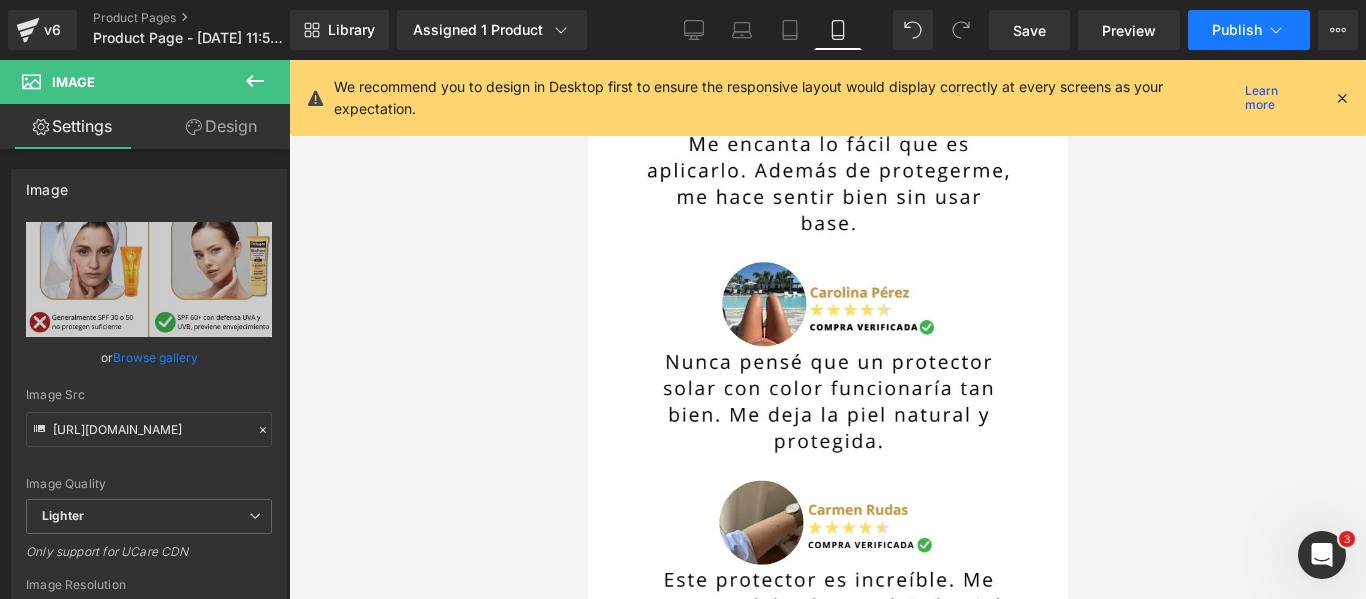 click on "Publish" at bounding box center [1237, 30] 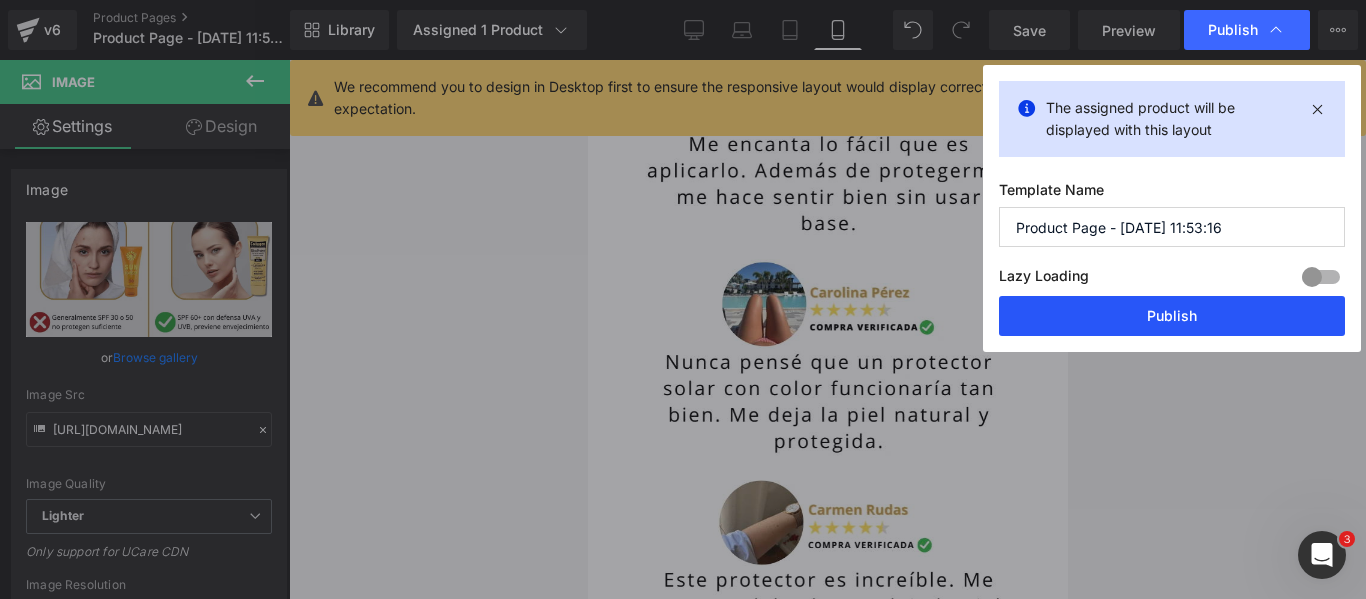 click on "Publish" at bounding box center [1172, 316] 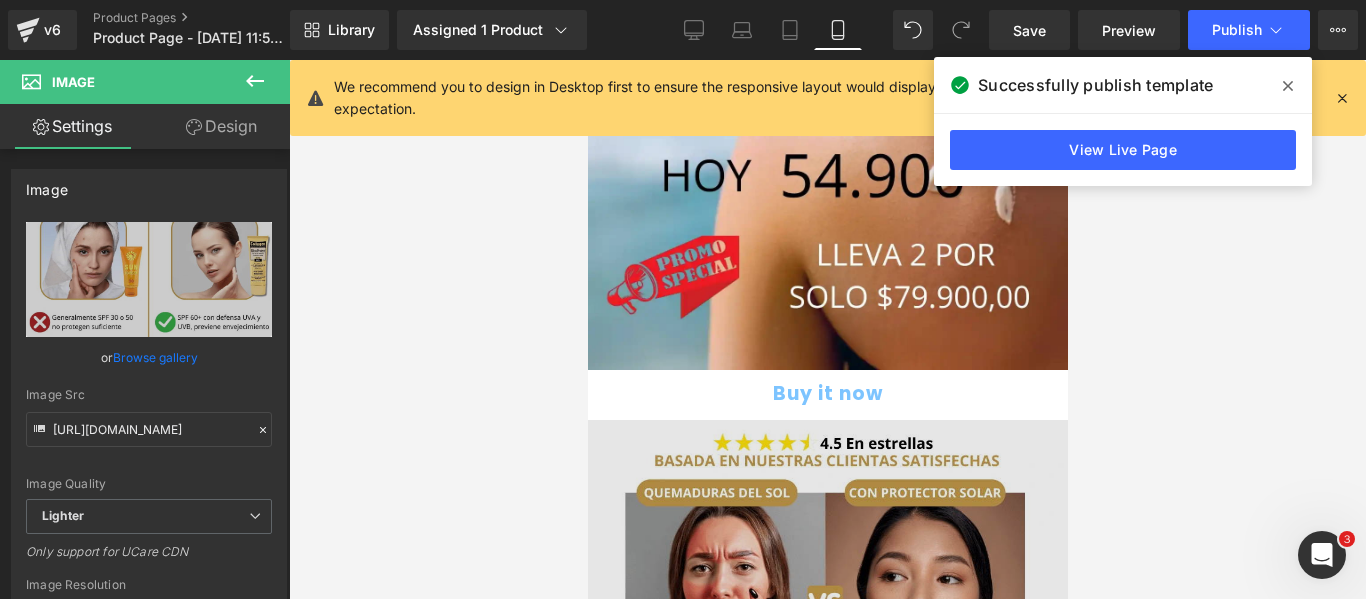 scroll, scrollTop: 2336, scrollLeft: 0, axis: vertical 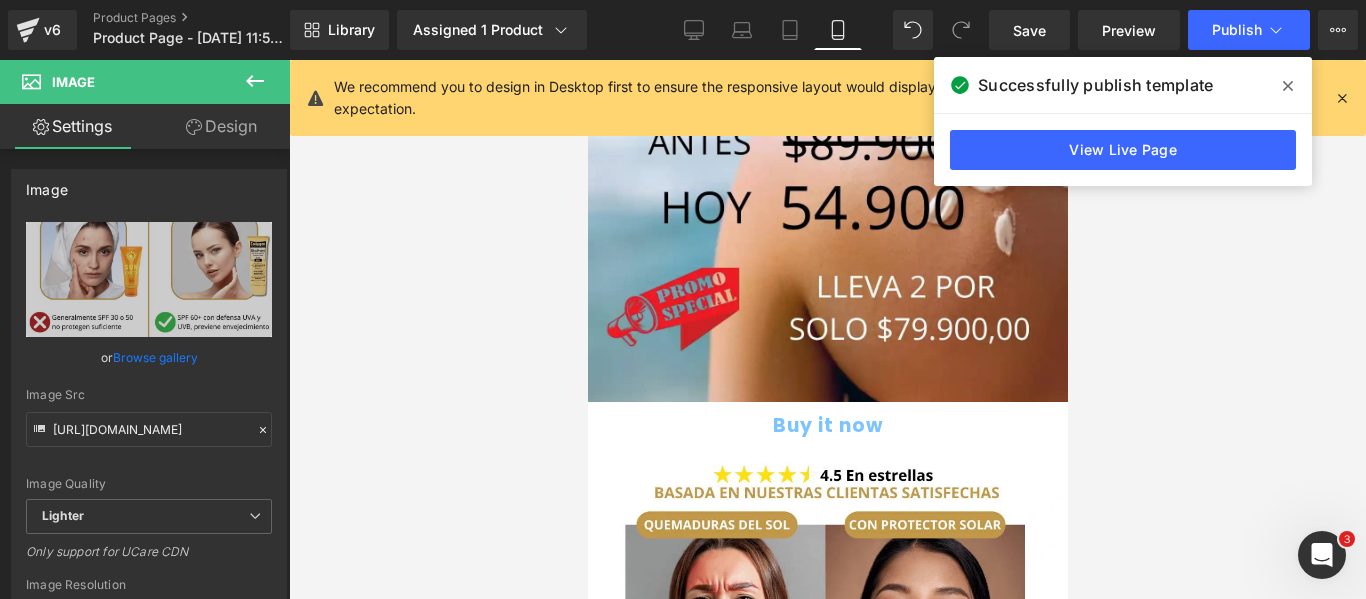 click at bounding box center [827, 329] 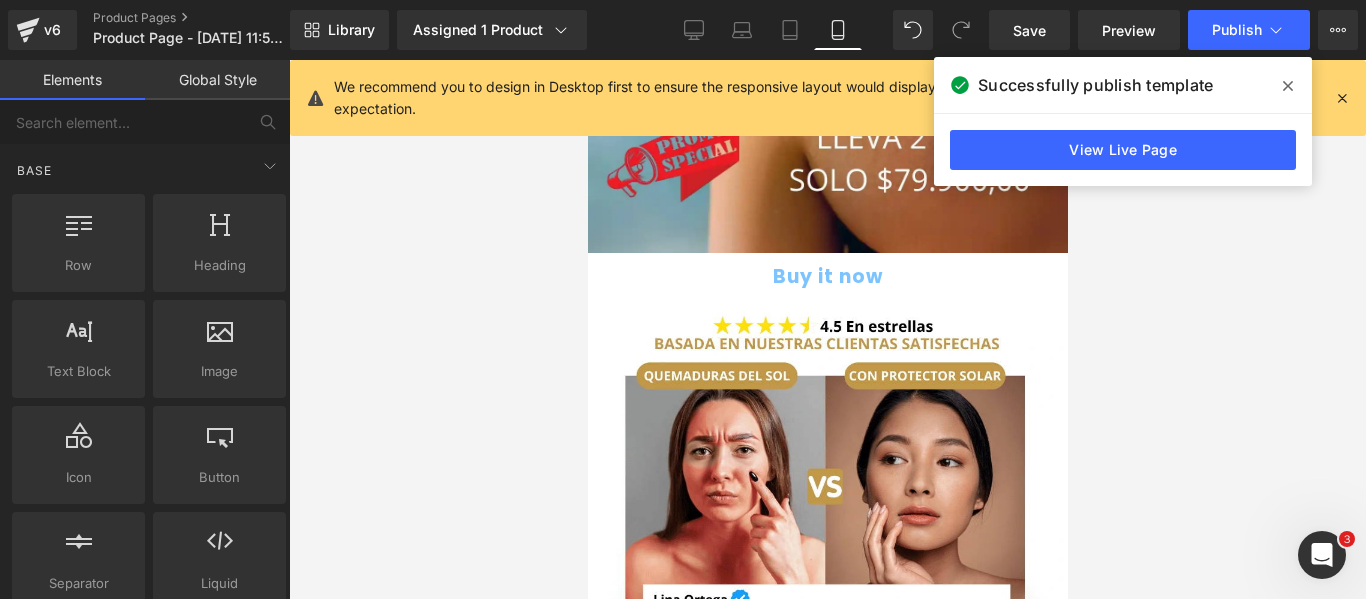 scroll, scrollTop: 2336, scrollLeft: 0, axis: vertical 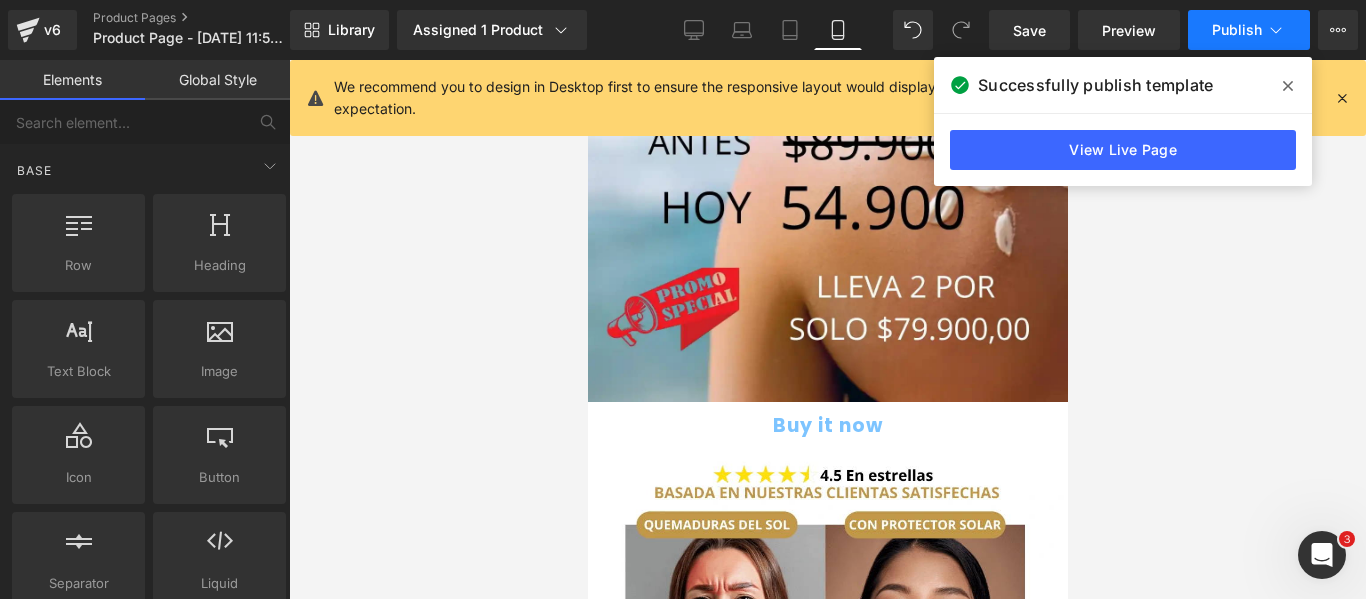 click on "Publish" at bounding box center (1237, 30) 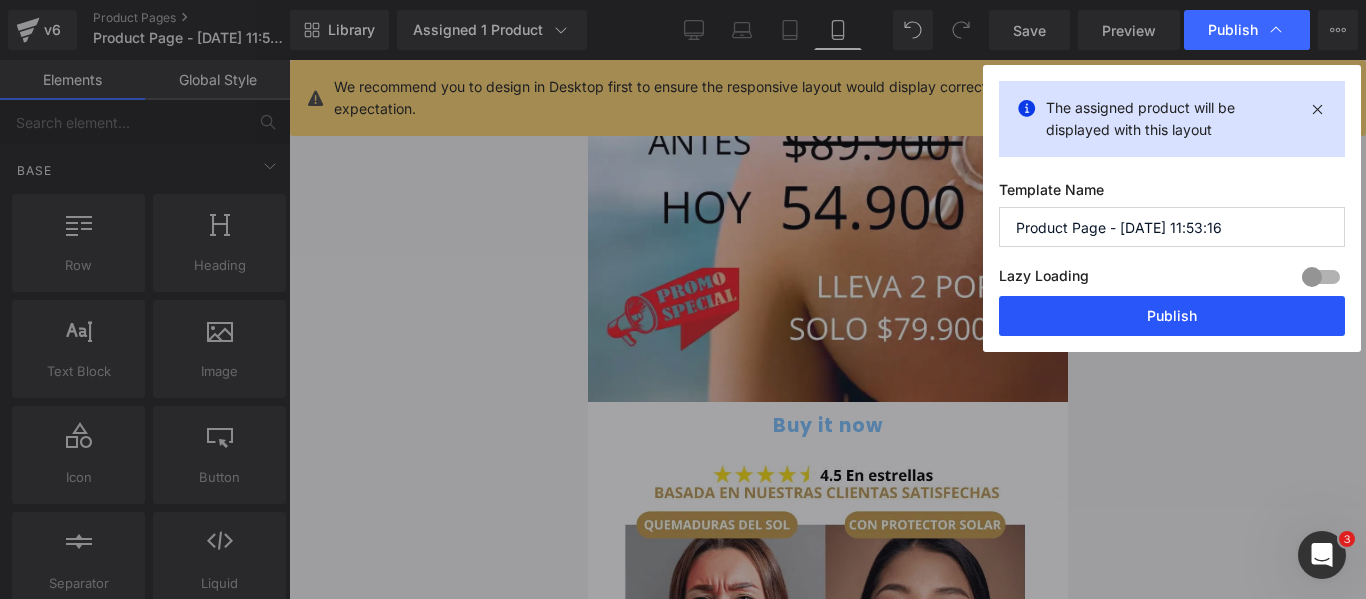 click on "Publish" at bounding box center (1172, 316) 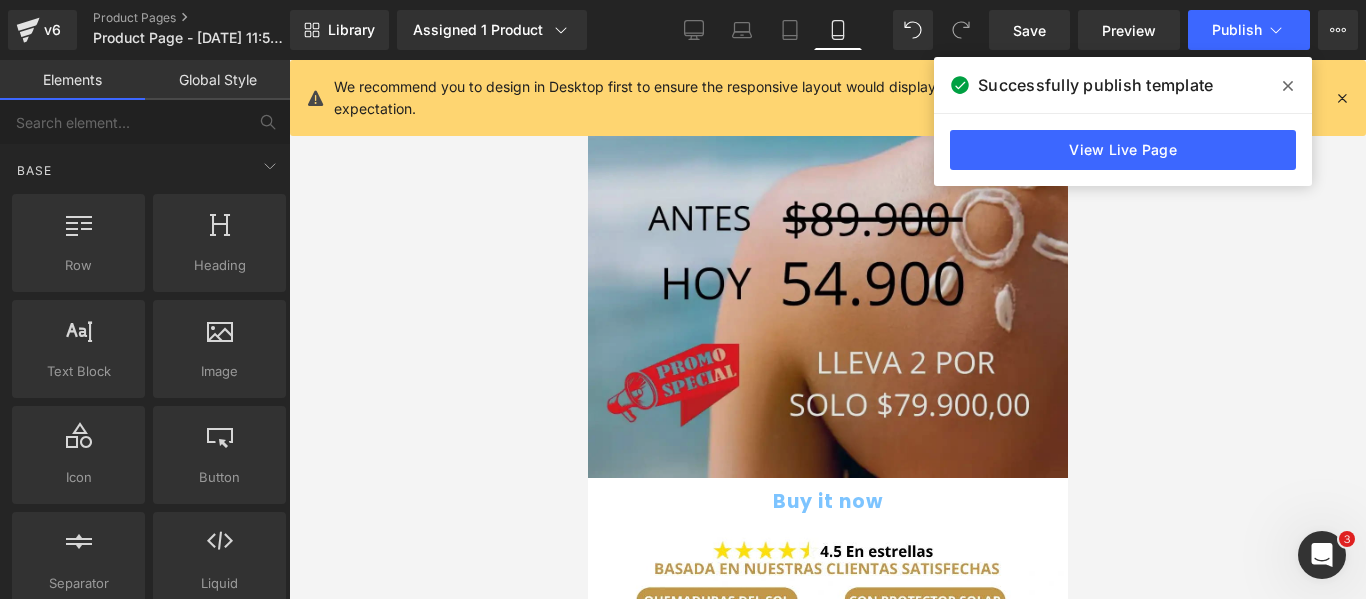 scroll, scrollTop: 2436, scrollLeft: 0, axis: vertical 